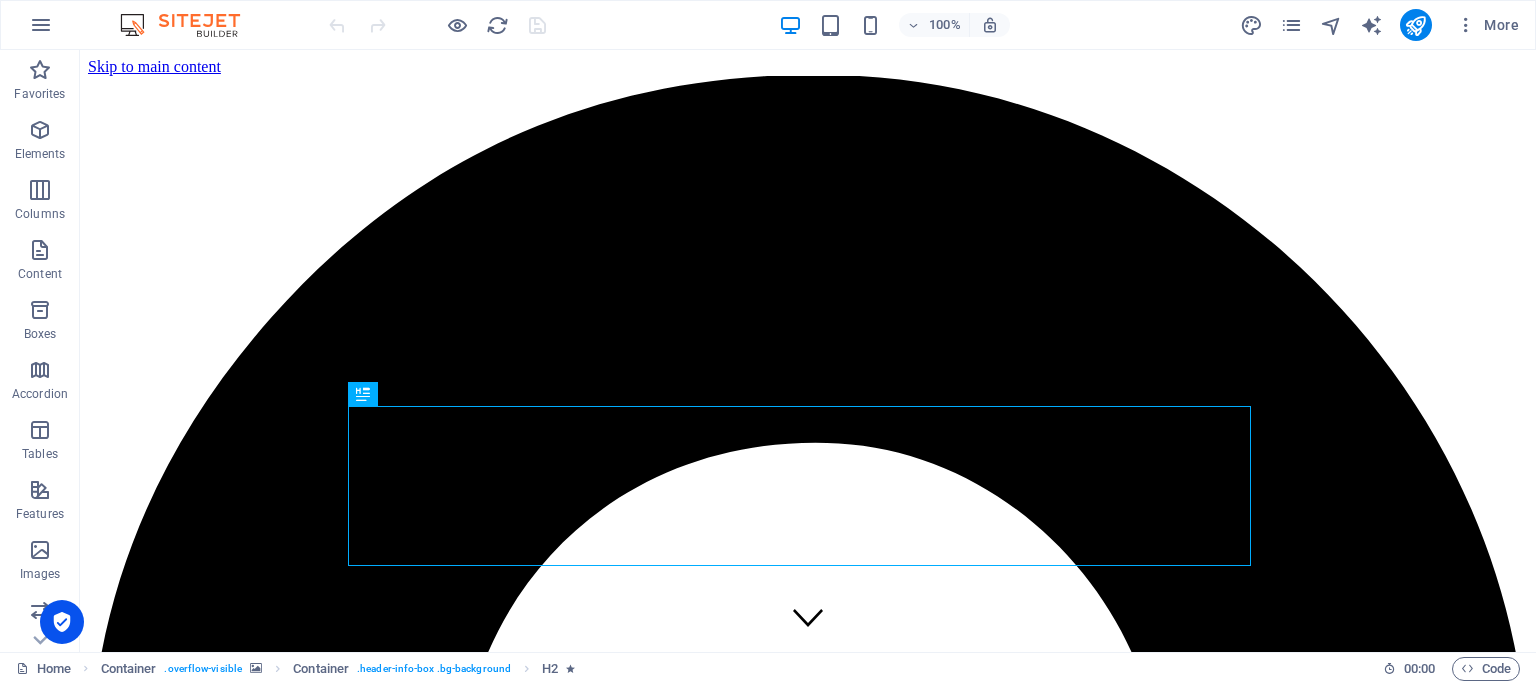 scroll, scrollTop: 0, scrollLeft: 0, axis: both 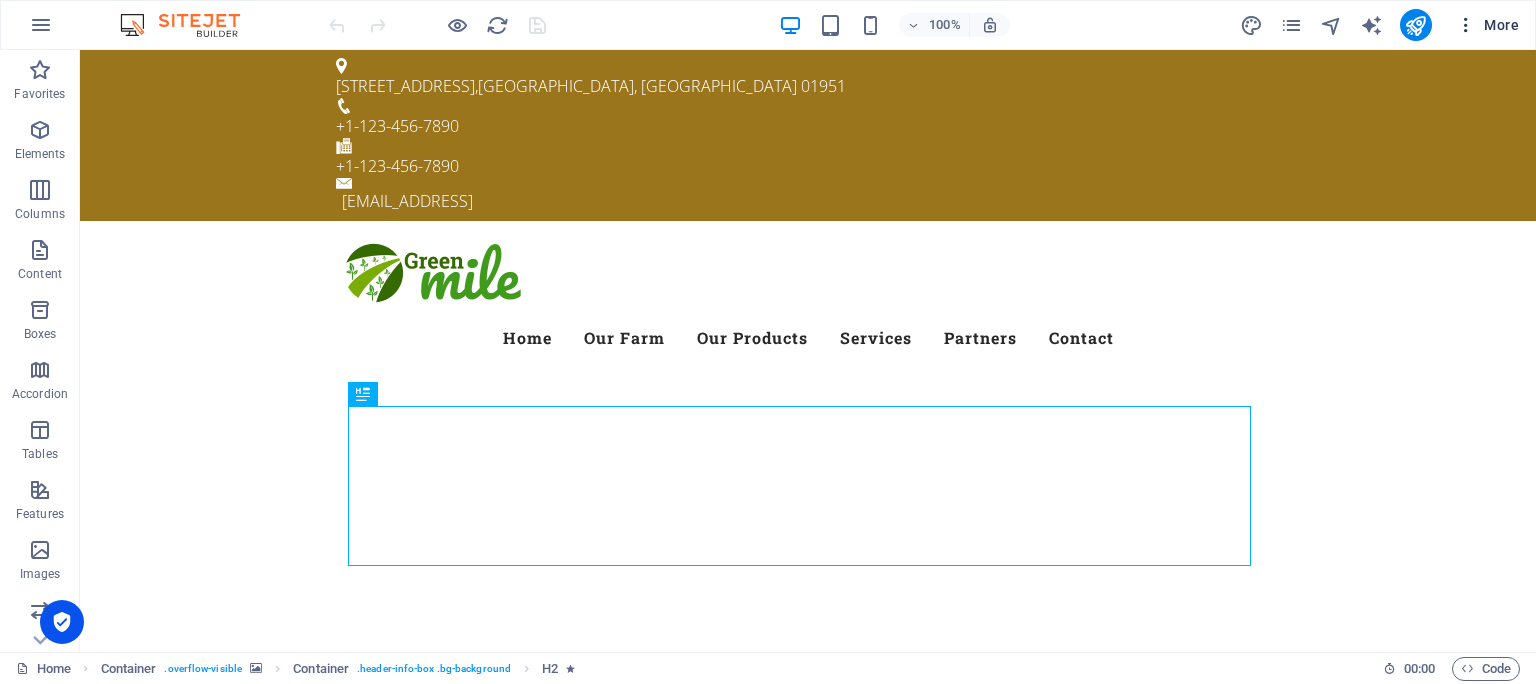 click at bounding box center [1466, 25] 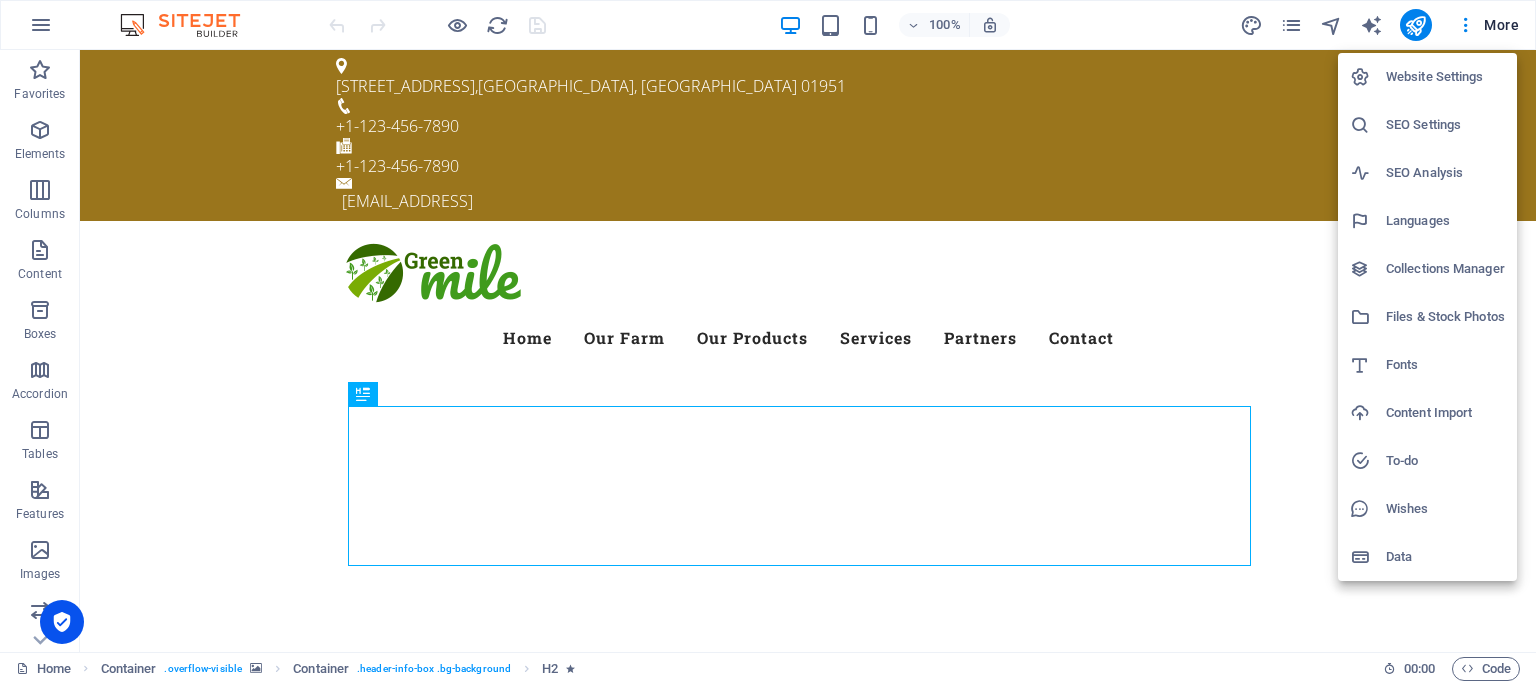 click at bounding box center (768, 342) 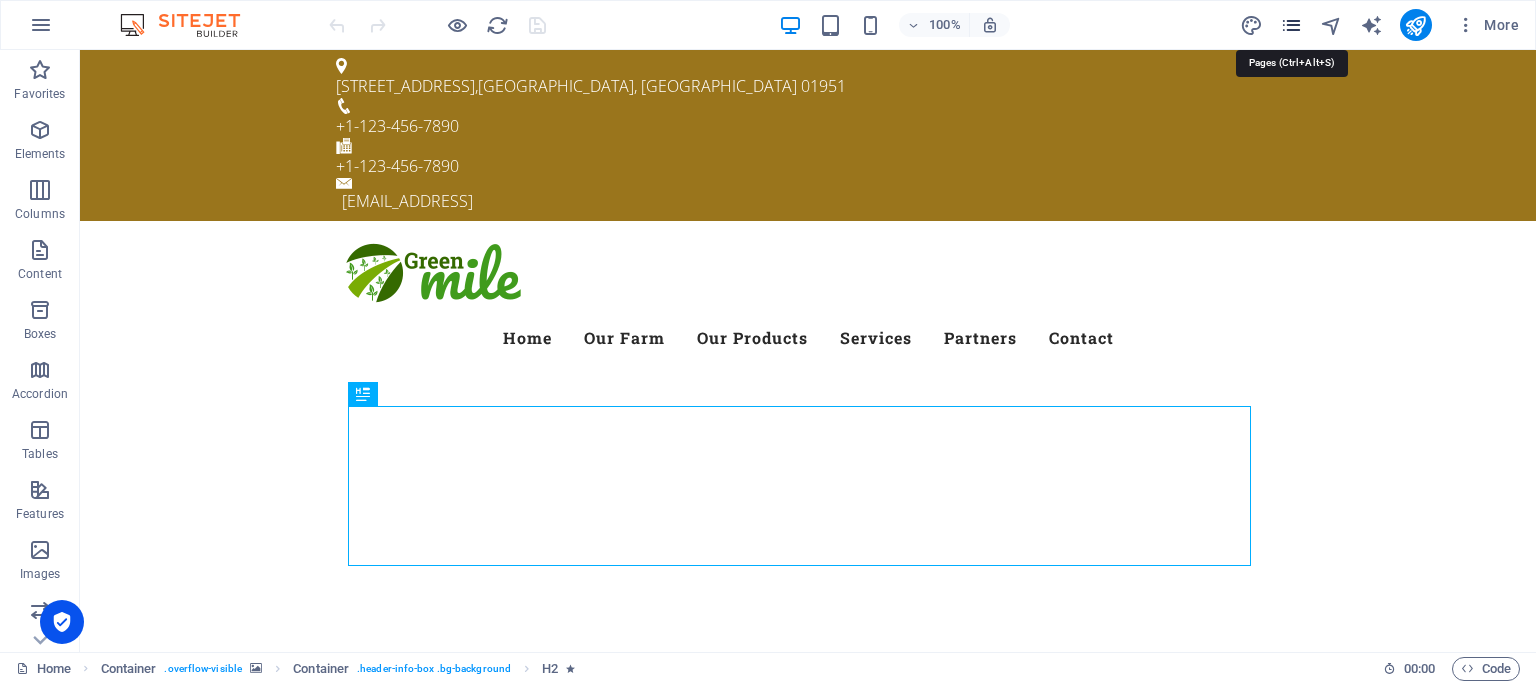 click at bounding box center [1291, 25] 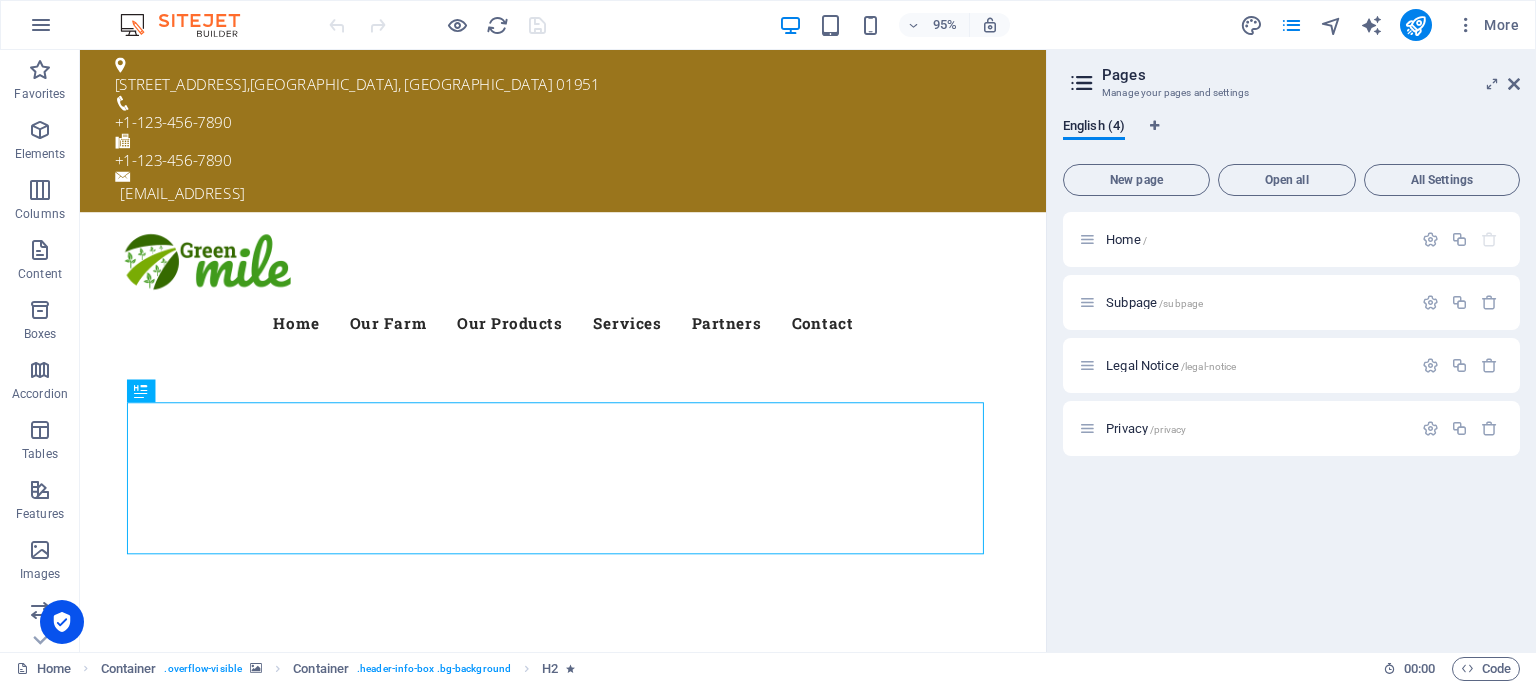 click on "Pages Manage your pages and settings English (4) New page Open all All Settings Home / Subpage /subpage Legal Notice /legal-notice Privacy /privacy" at bounding box center (1291, 351) 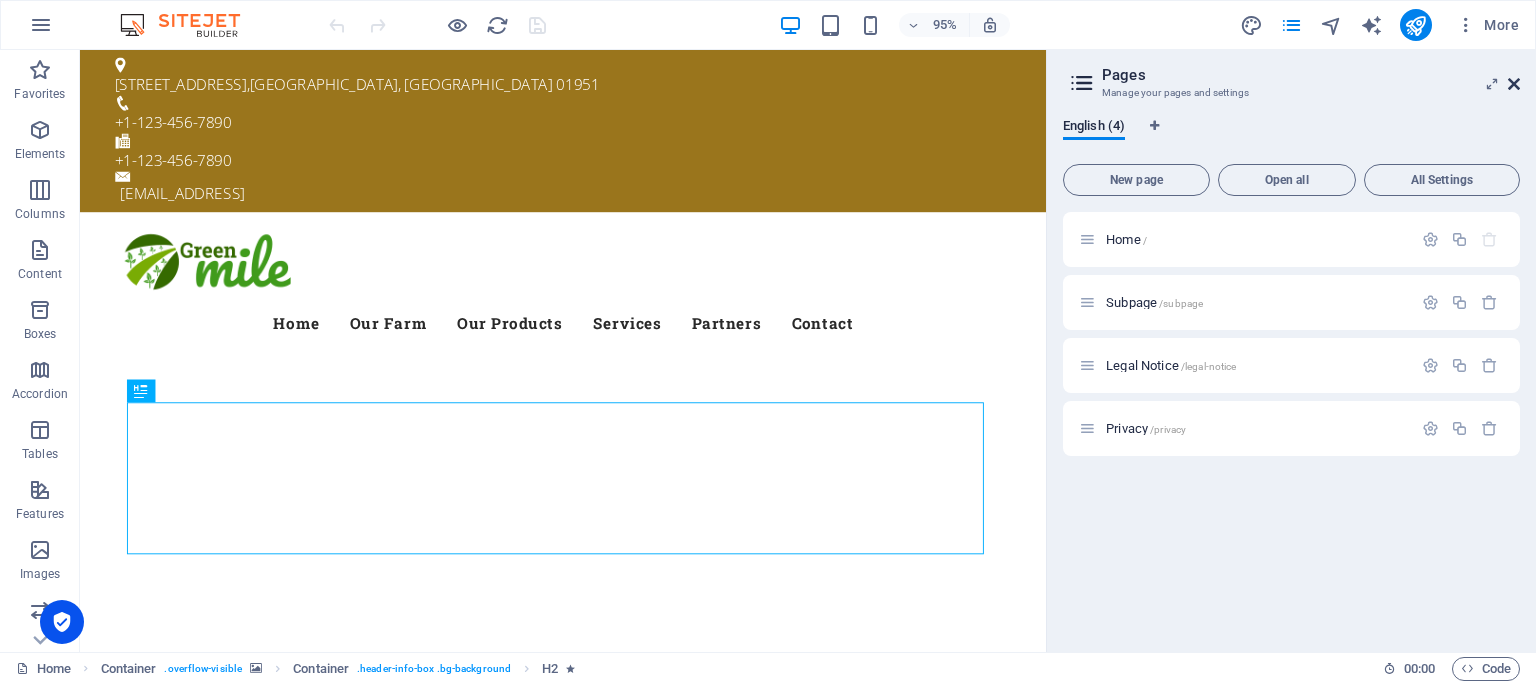 click at bounding box center [1514, 84] 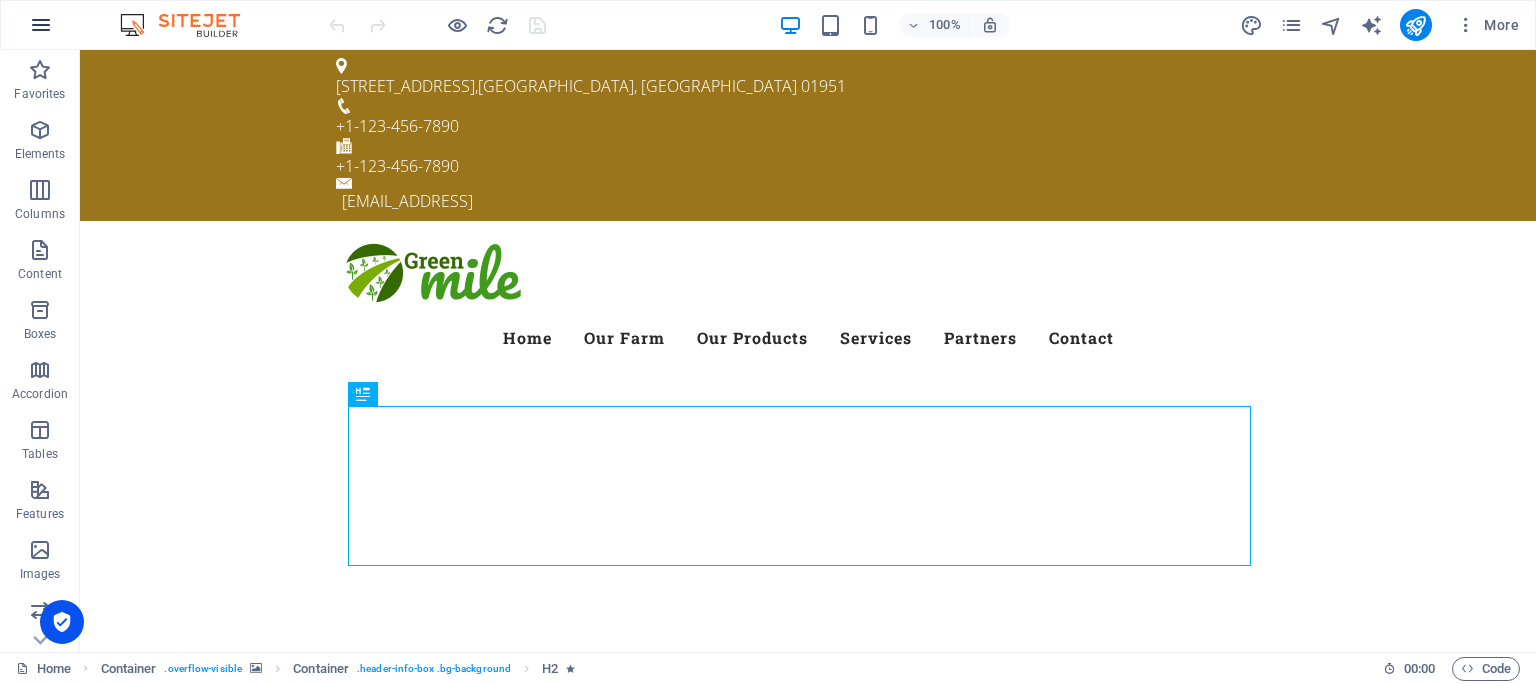 click at bounding box center [41, 25] 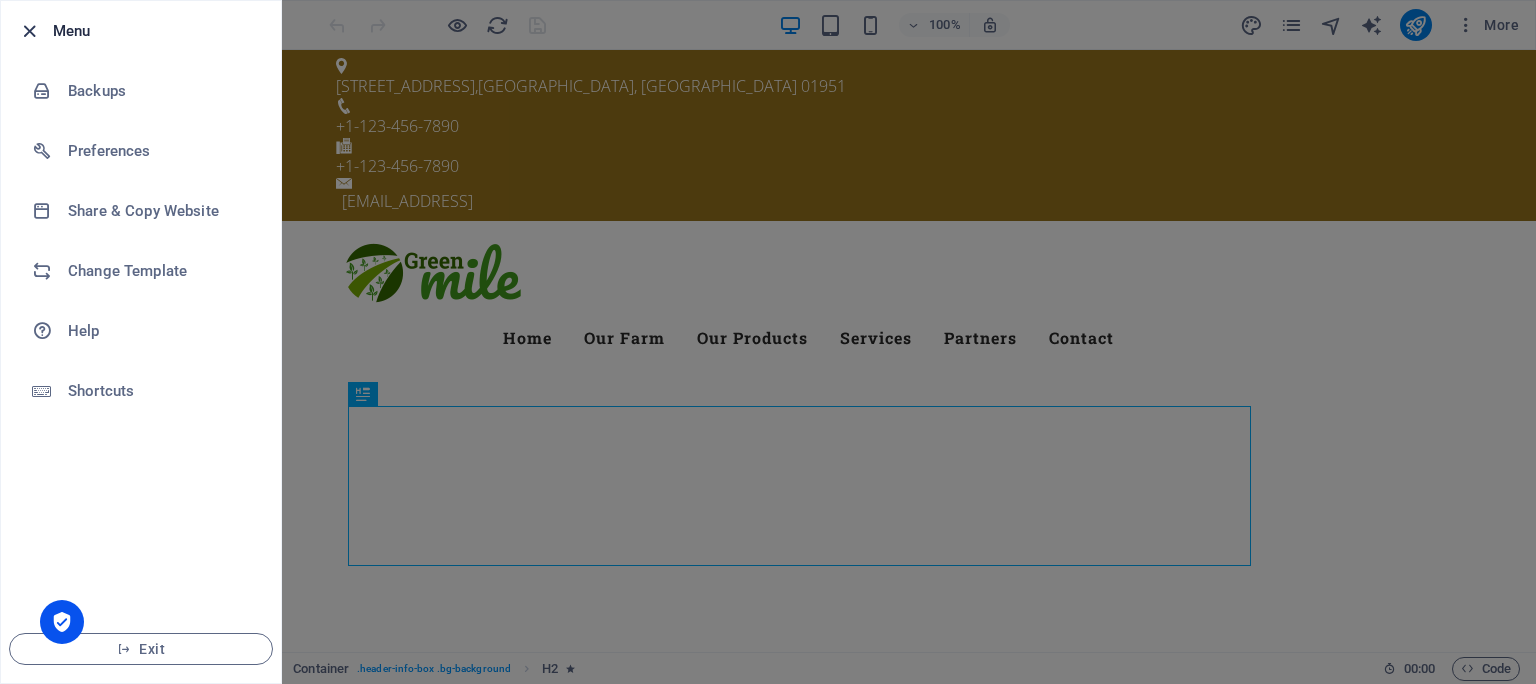 click at bounding box center [29, 31] 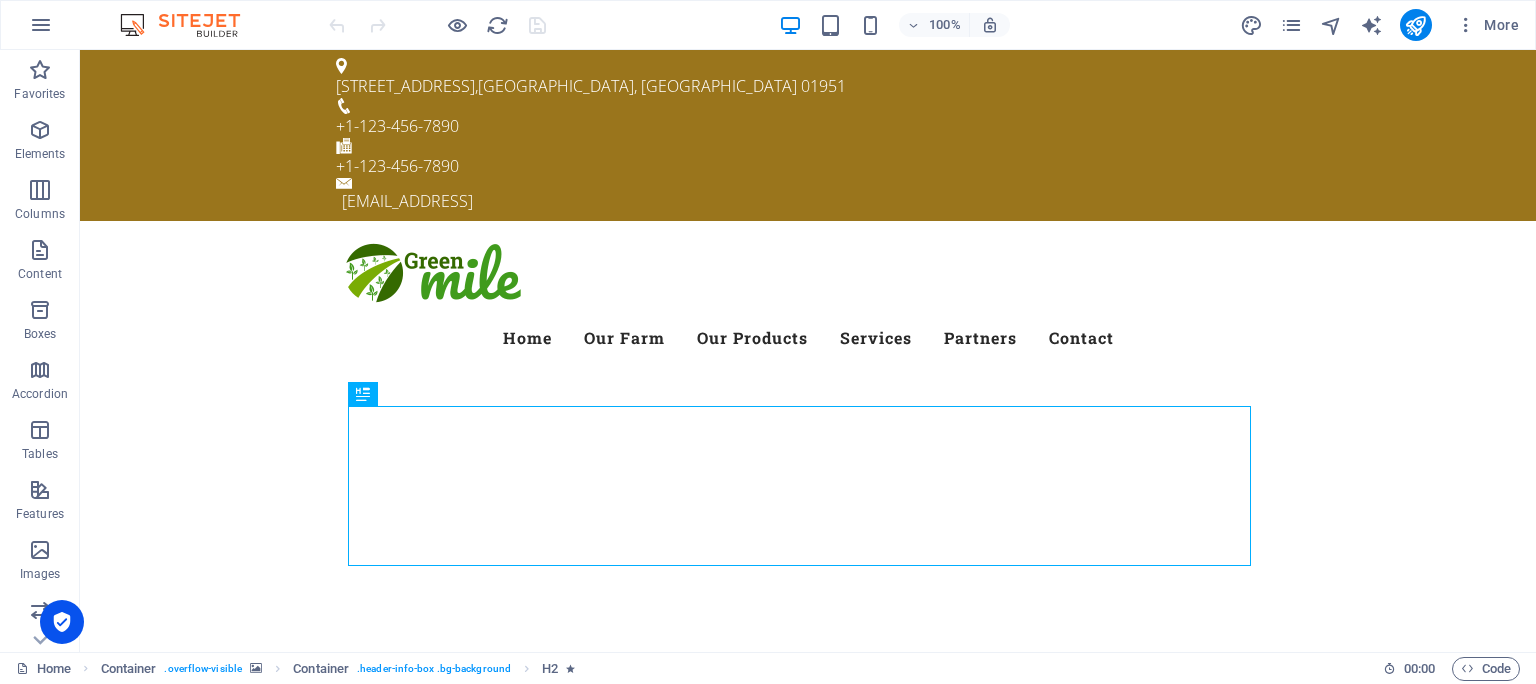 click at bounding box center (41, 25) 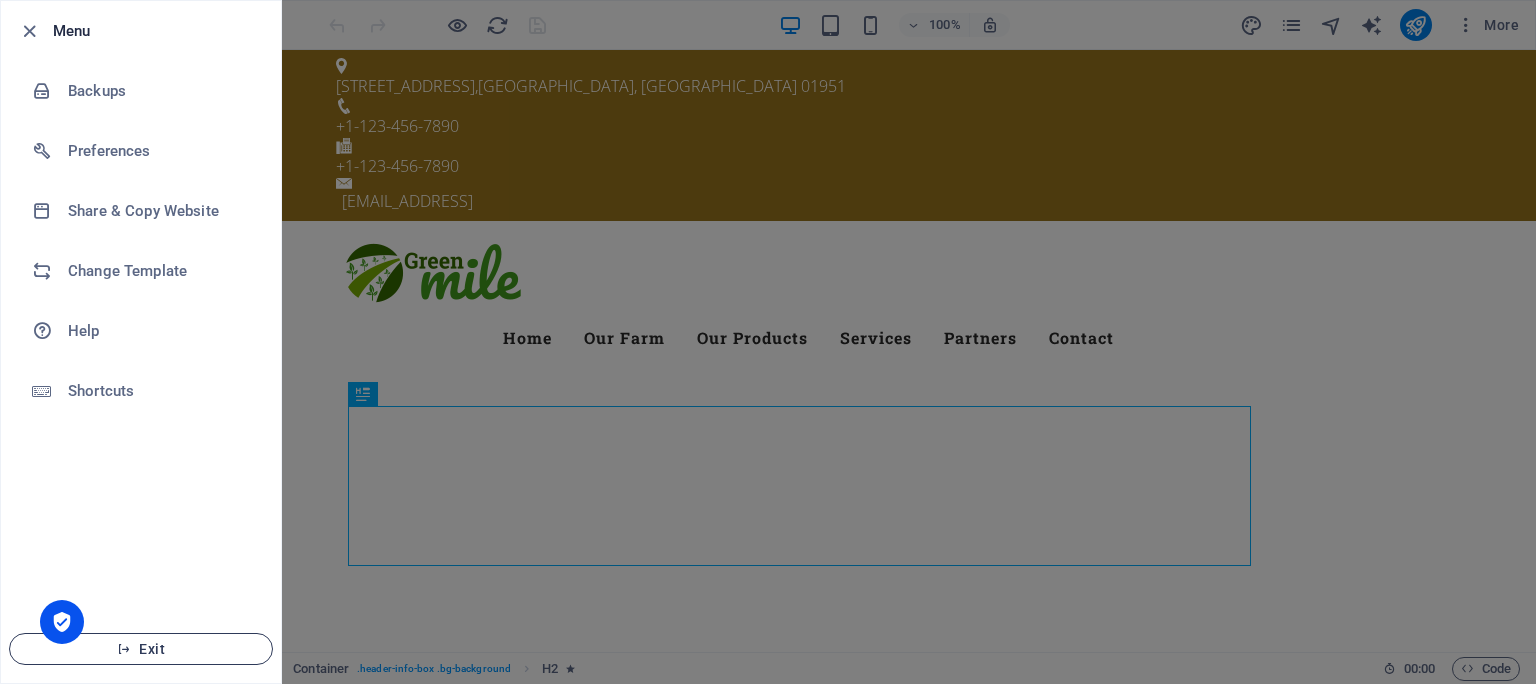 click on "Exit" at bounding box center (141, 649) 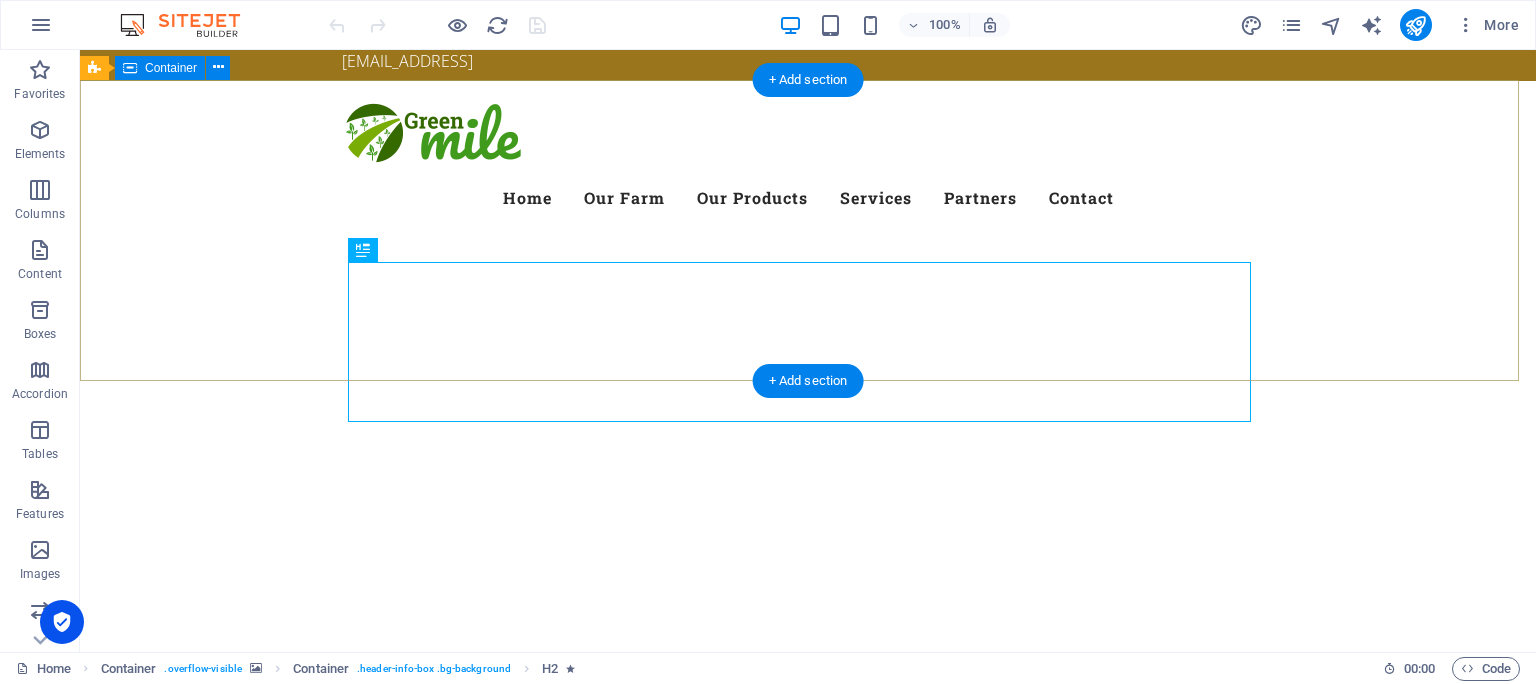 scroll, scrollTop: 143, scrollLeft: 0, axis: vertical 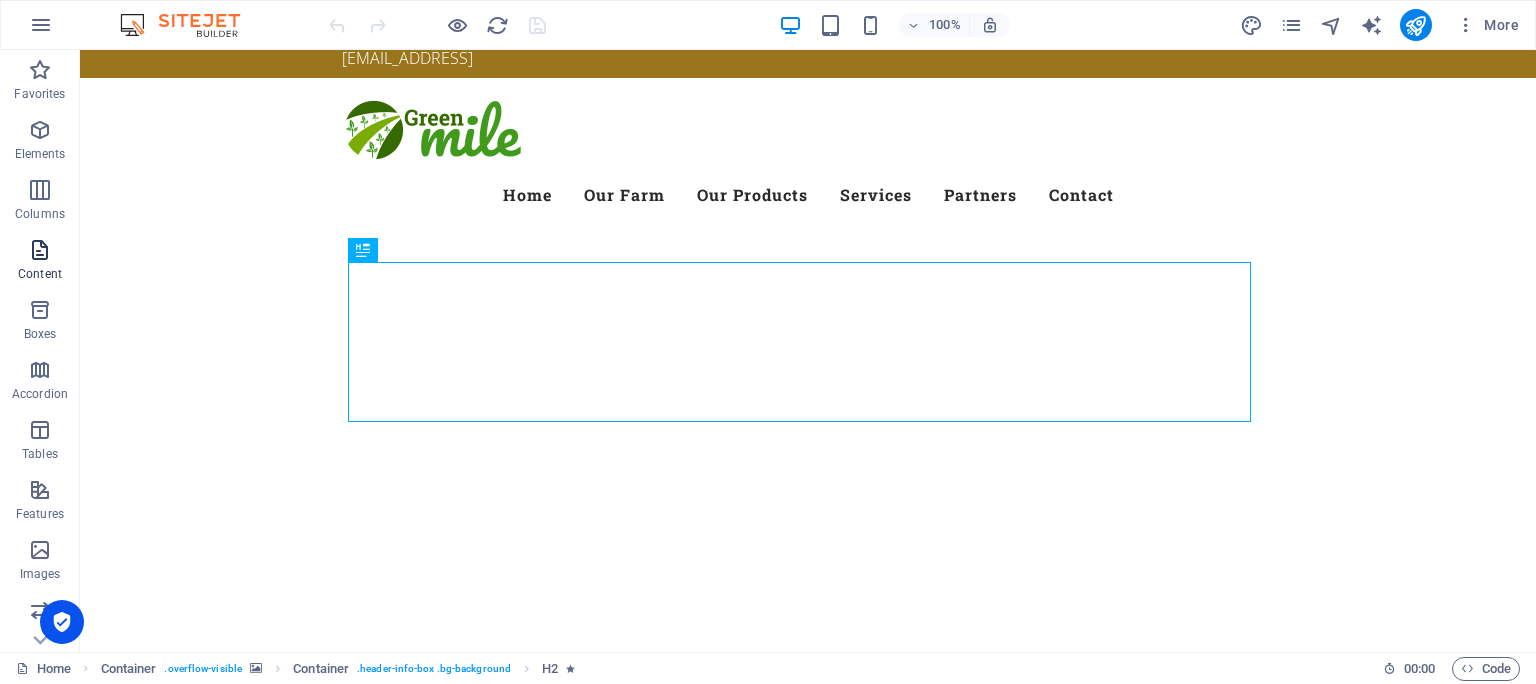 click on "Content" at bounding box center (40, 274) 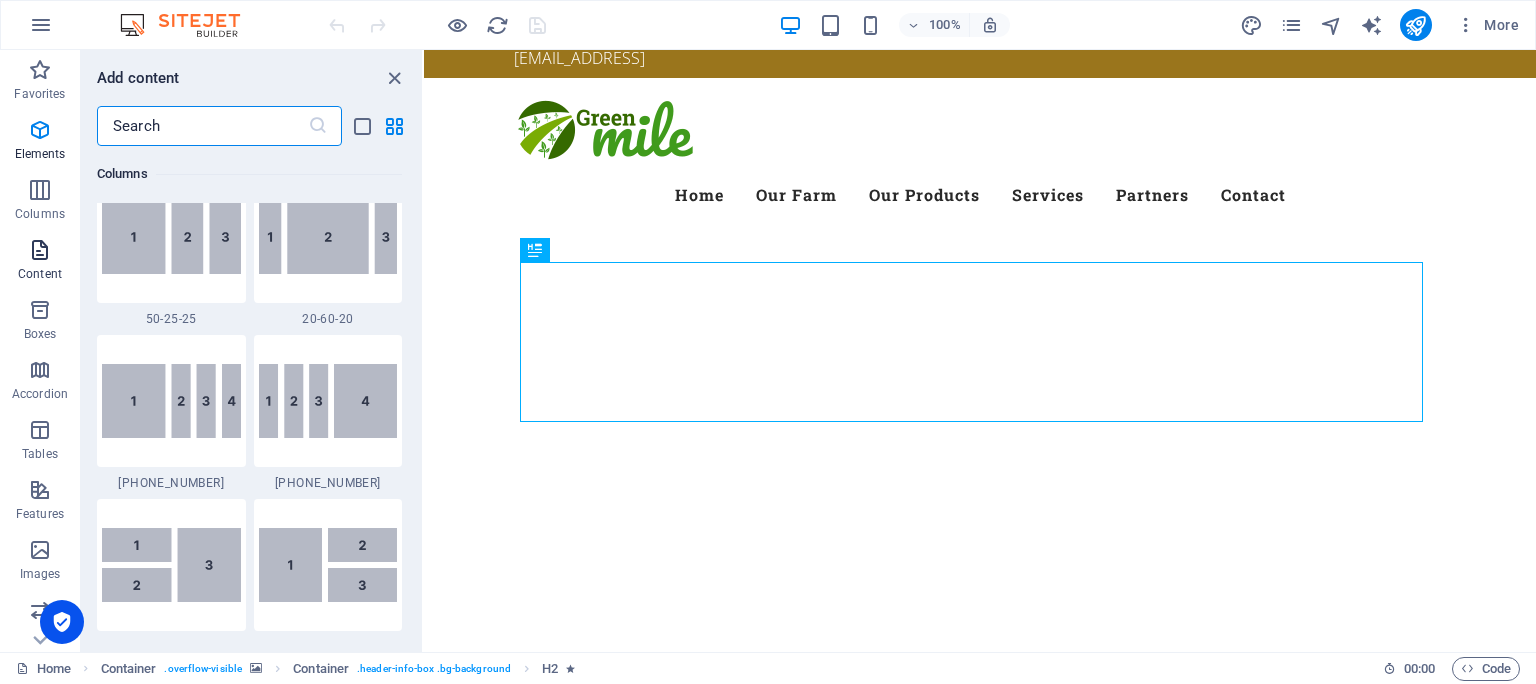 scroll, scrollTop: 3499, scrollLeft: 0, axis: vertical 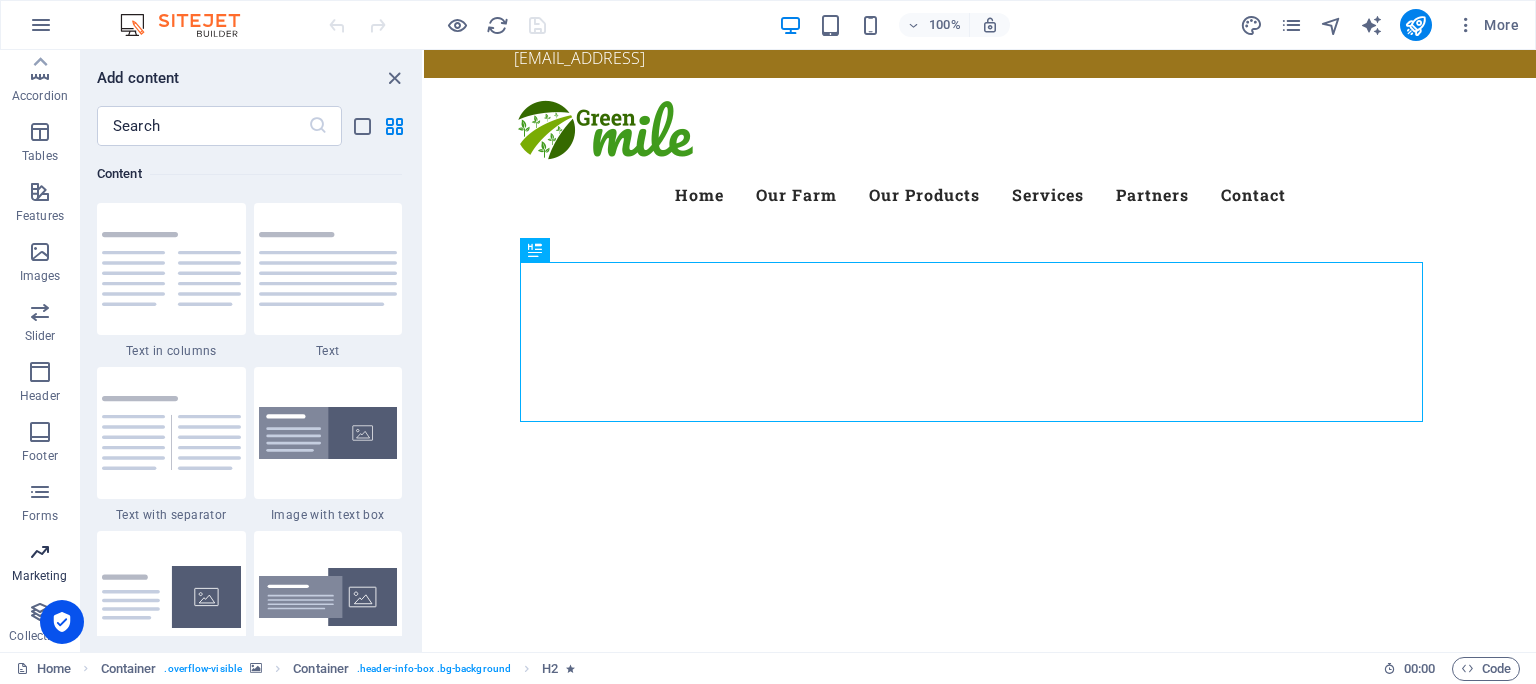 click on "Marketing" at bounding box center [40, 562] 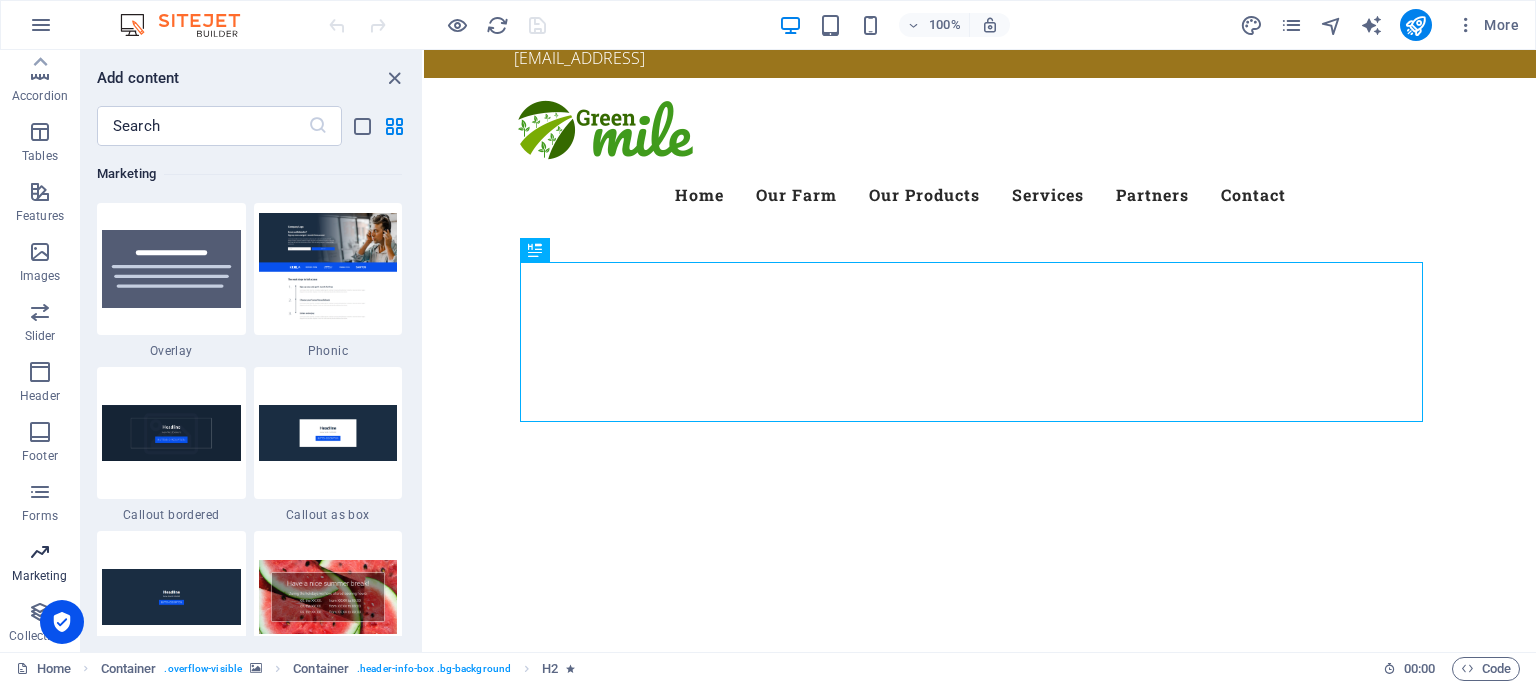 scroll, scrollTop: 16125, scrollLeft: 0, axis: vertical 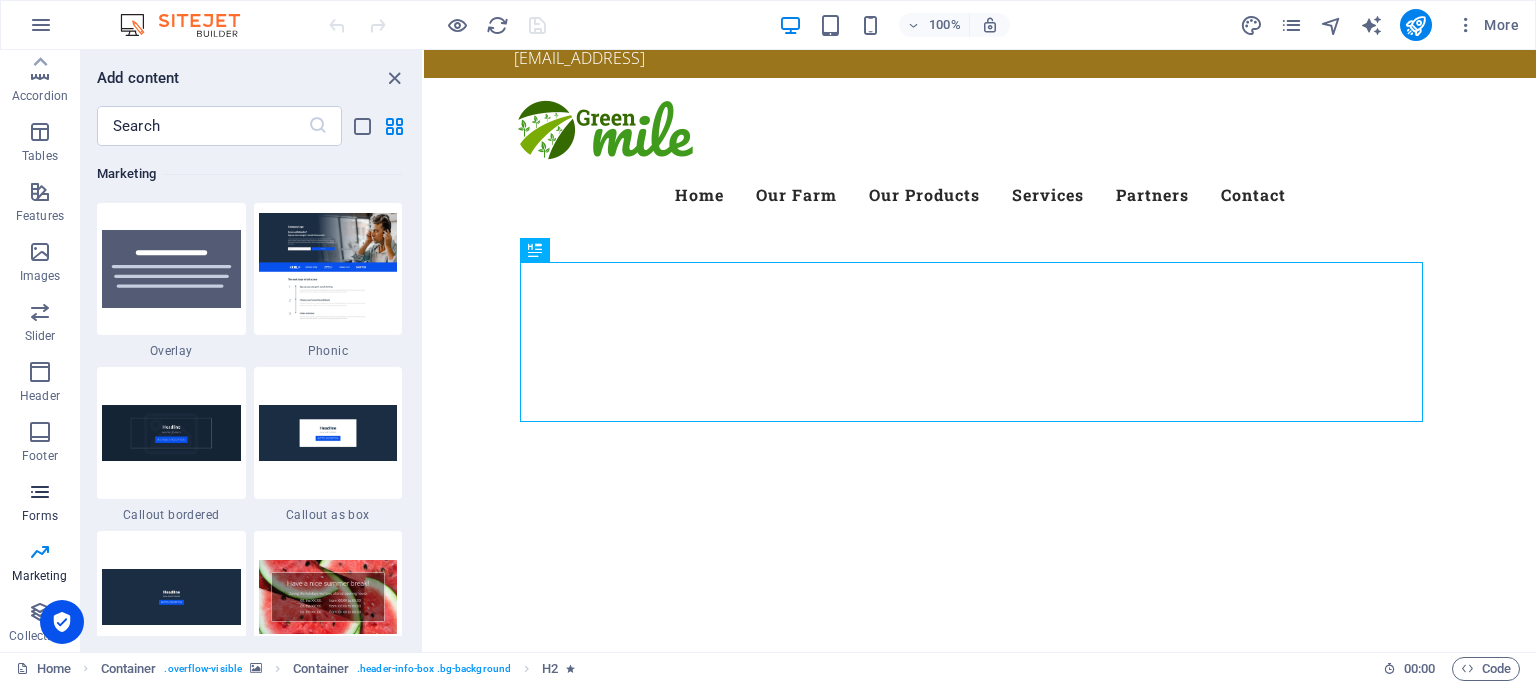 click on "Forms" at bounding box center (40, 516) 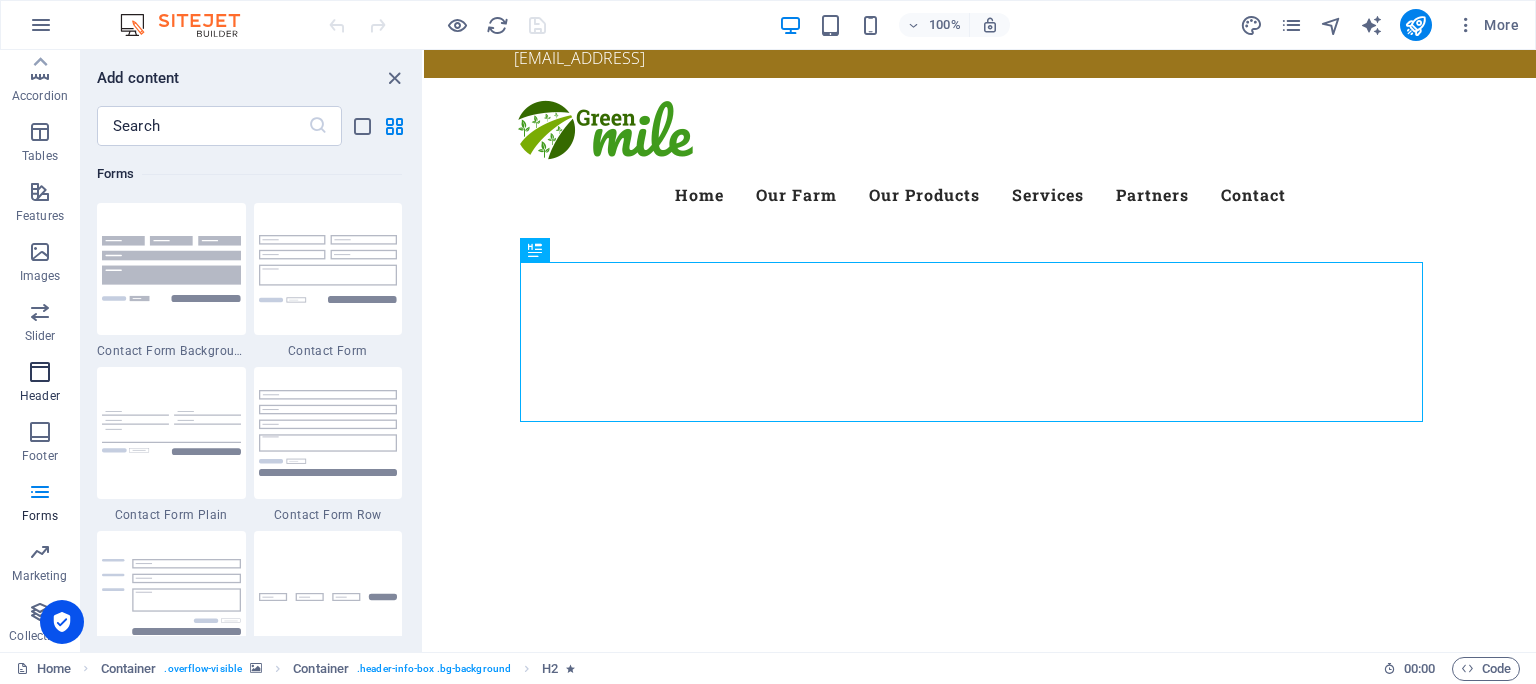 scroll, scrollTop: 14436, scrollLeft: 0, axis: vertical 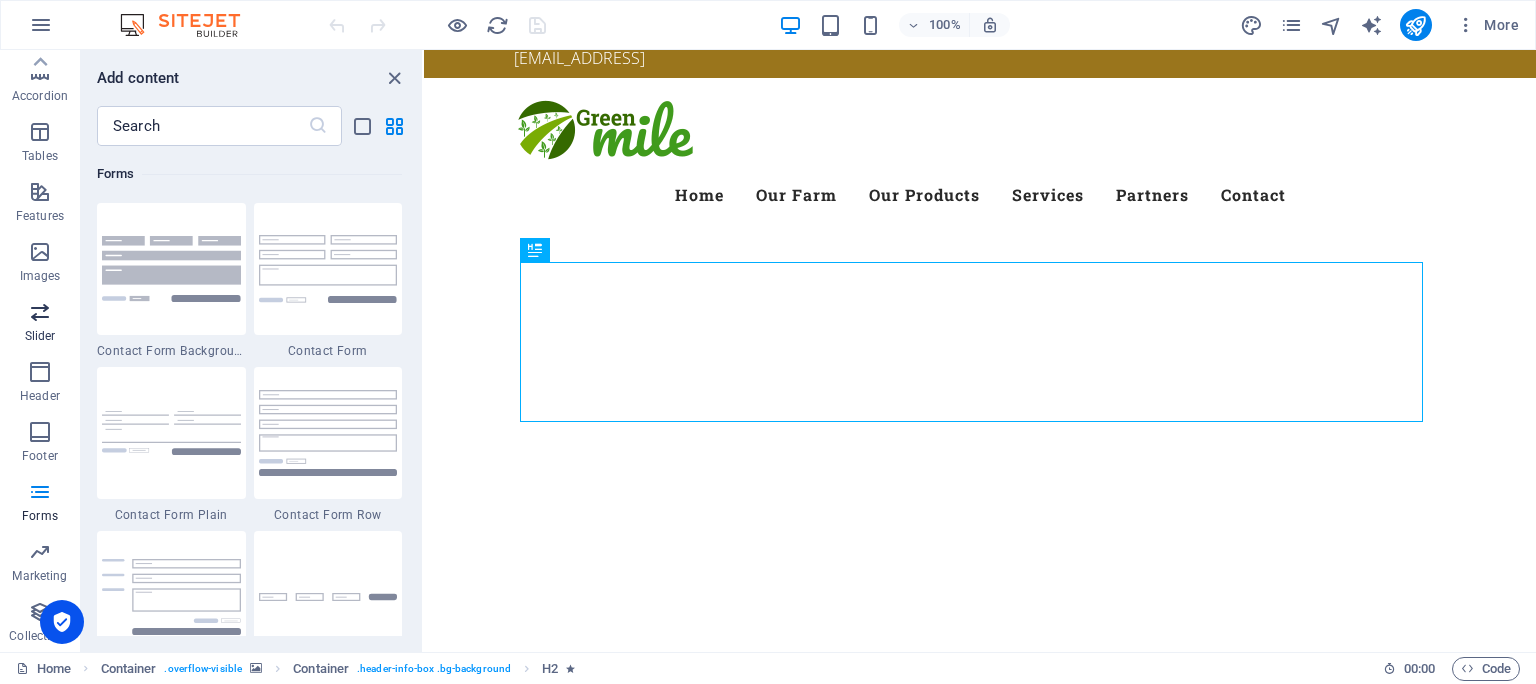 click at bounding box center (40, 312) 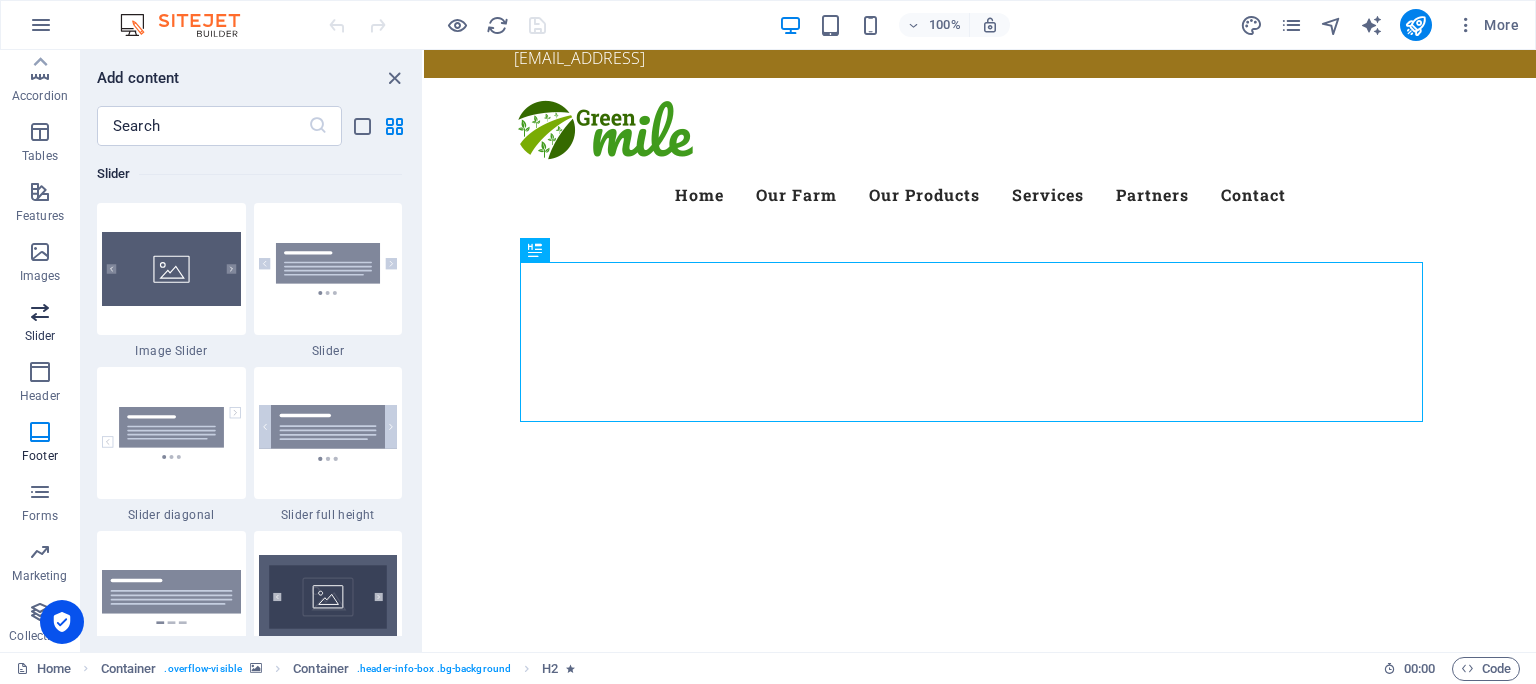 scroll, scrollTop: 11173, scrollLeft: 0, axis: vertical 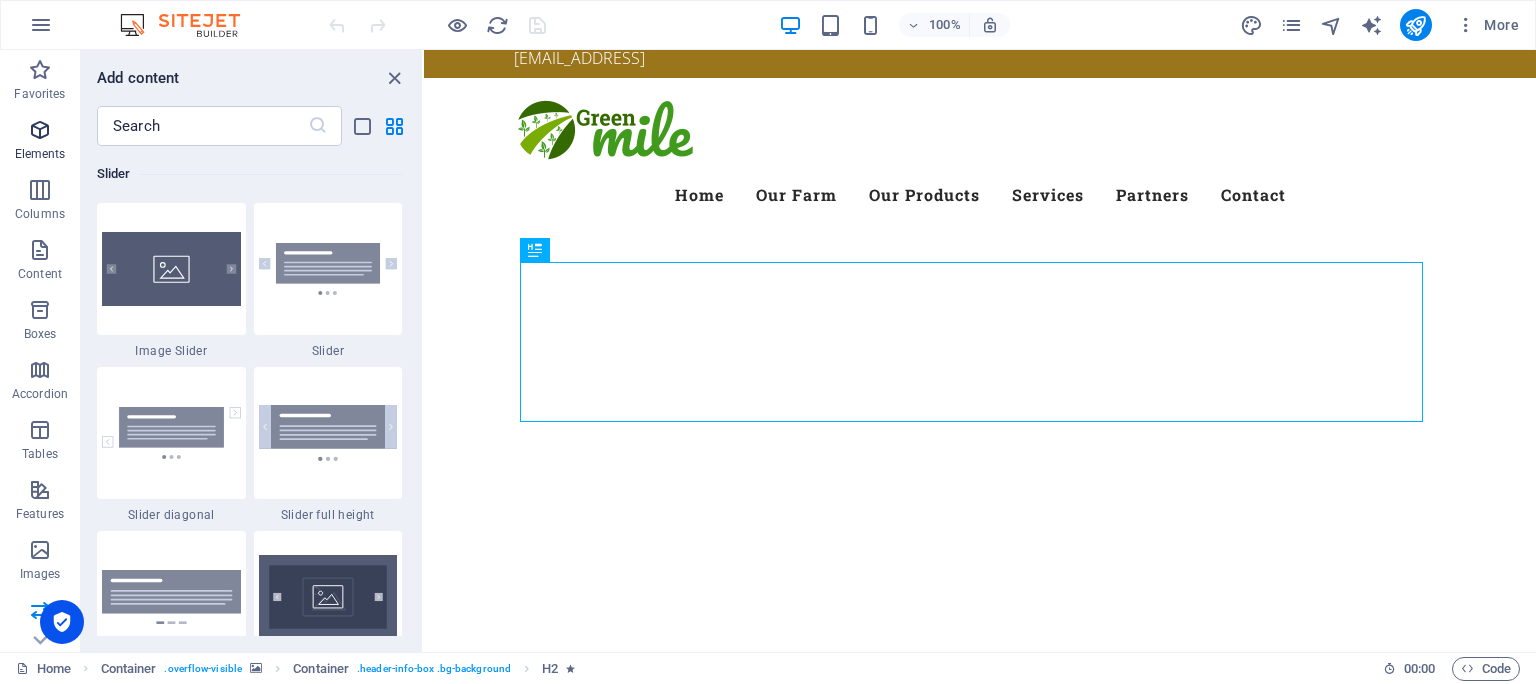 click at bounding box center [40, 130] 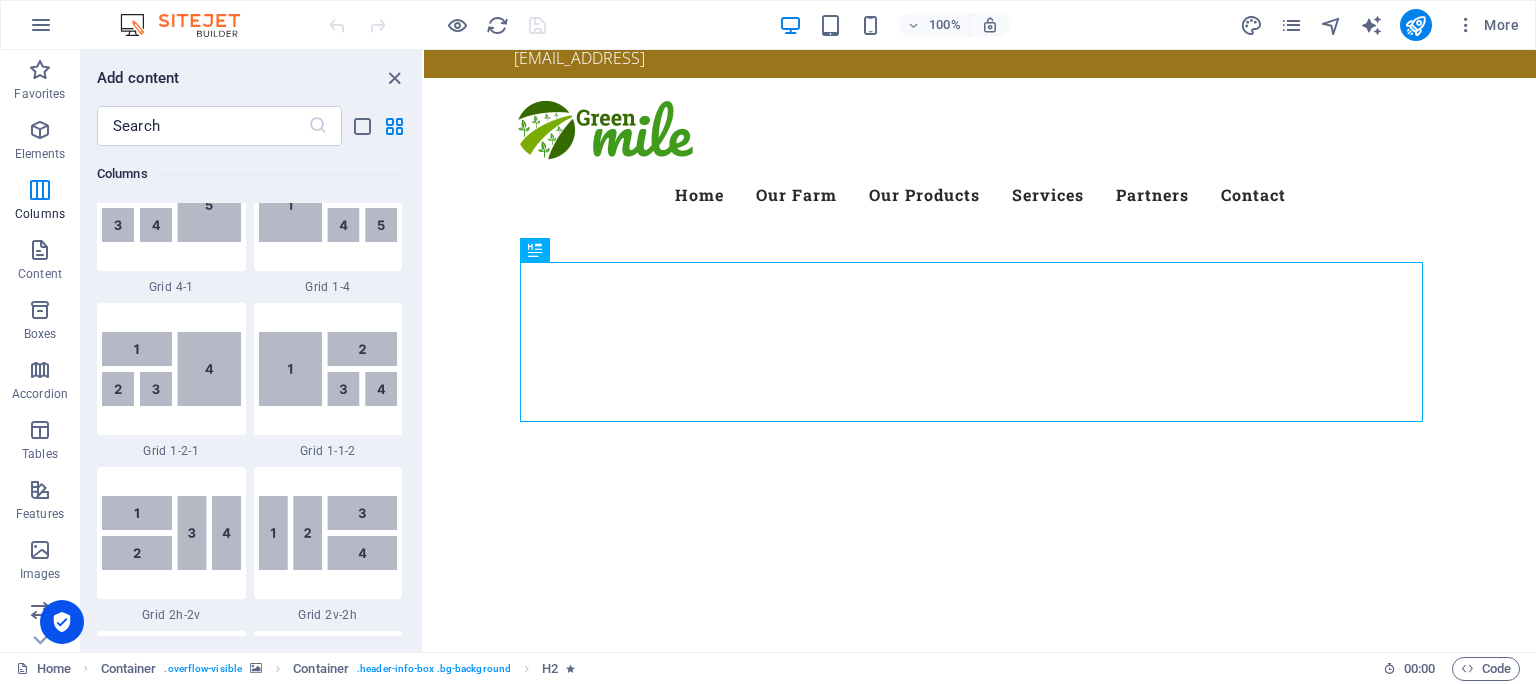 scroll, scrollTop: 3097, scrollLeft: 0, axis: vertical 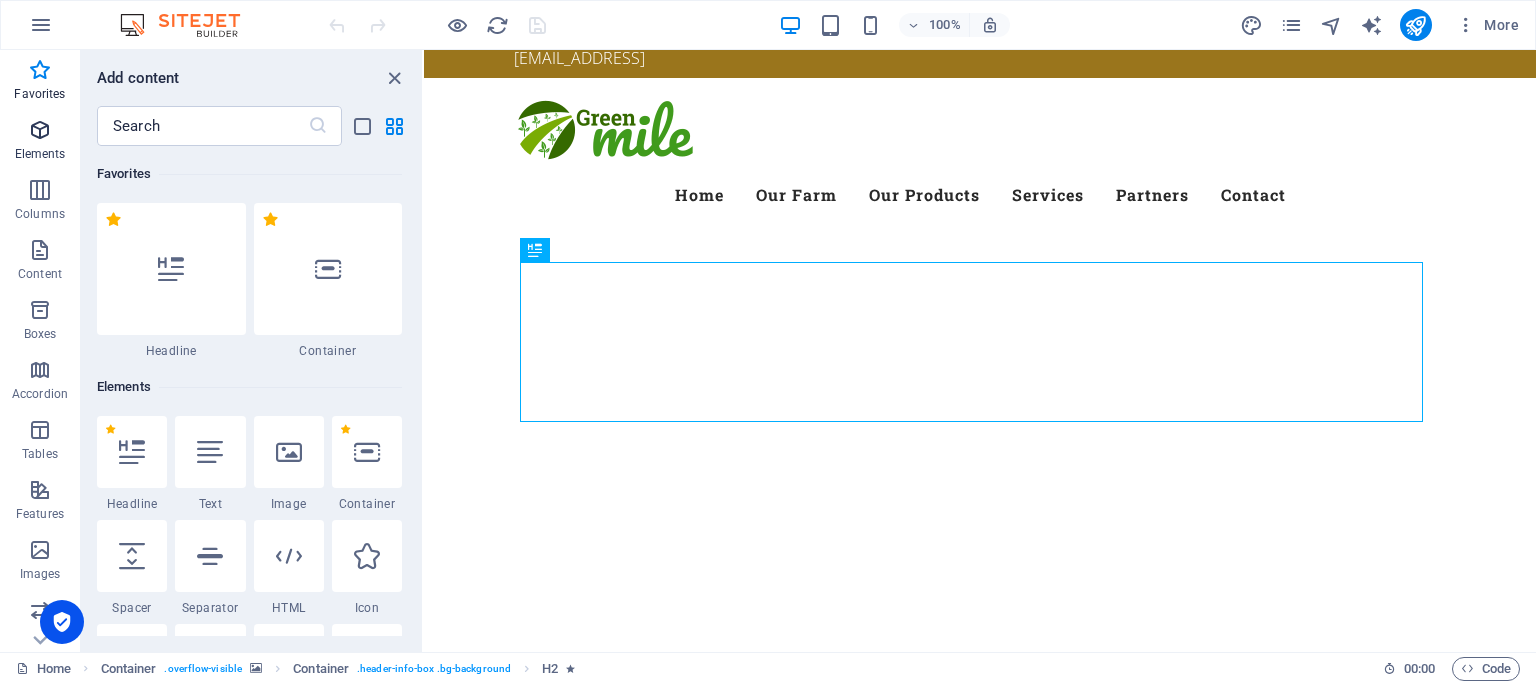 click at bounding box center (40, 130) 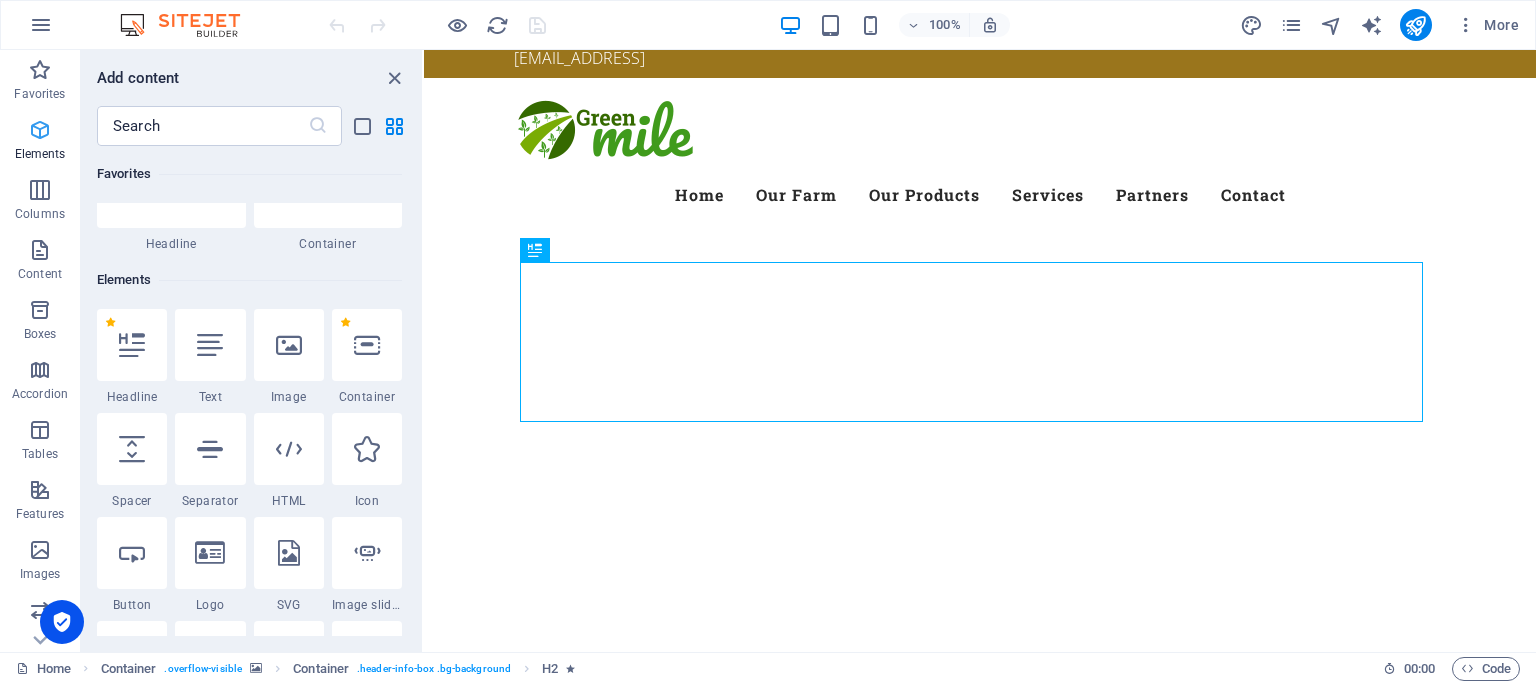 scroll, scrollTop: 213, scrollLeft: 0, axis: vertical 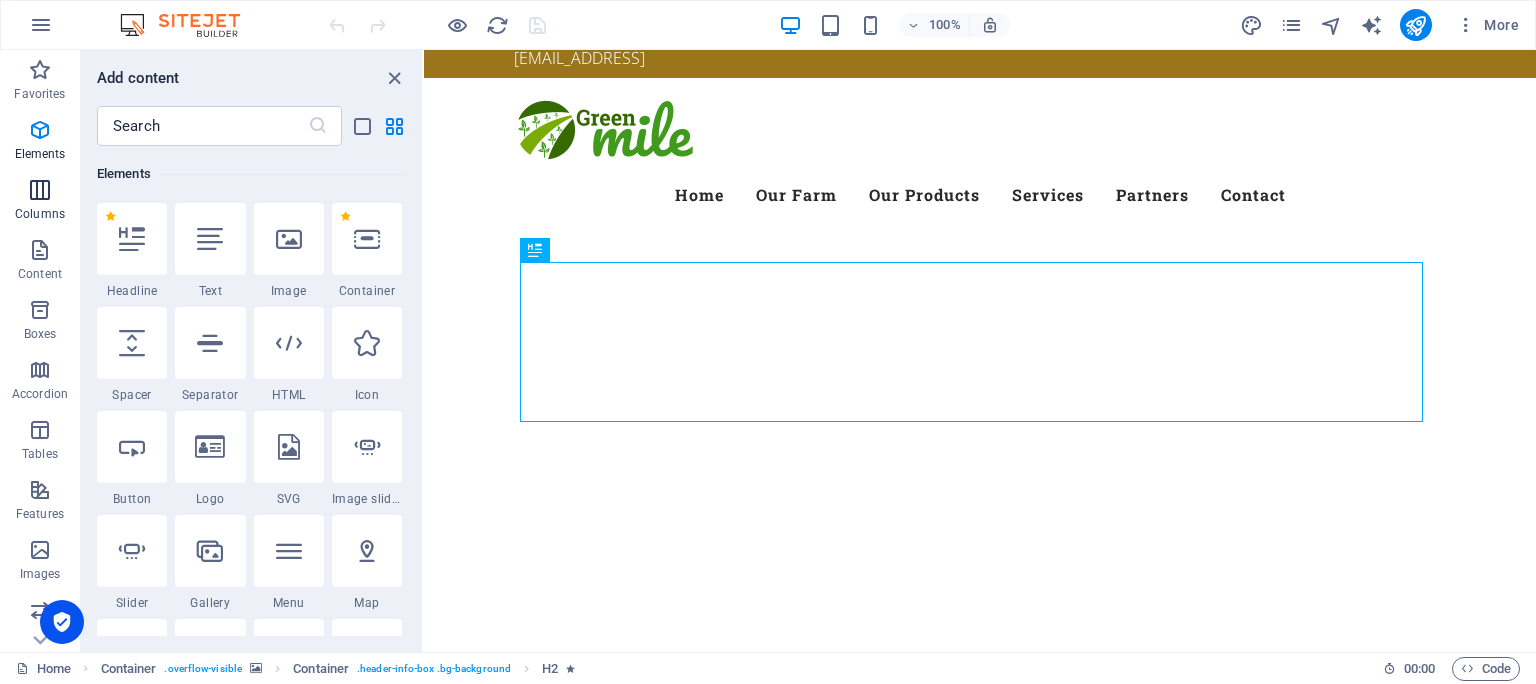 click on "Columns" at bounding box center (40, 202) 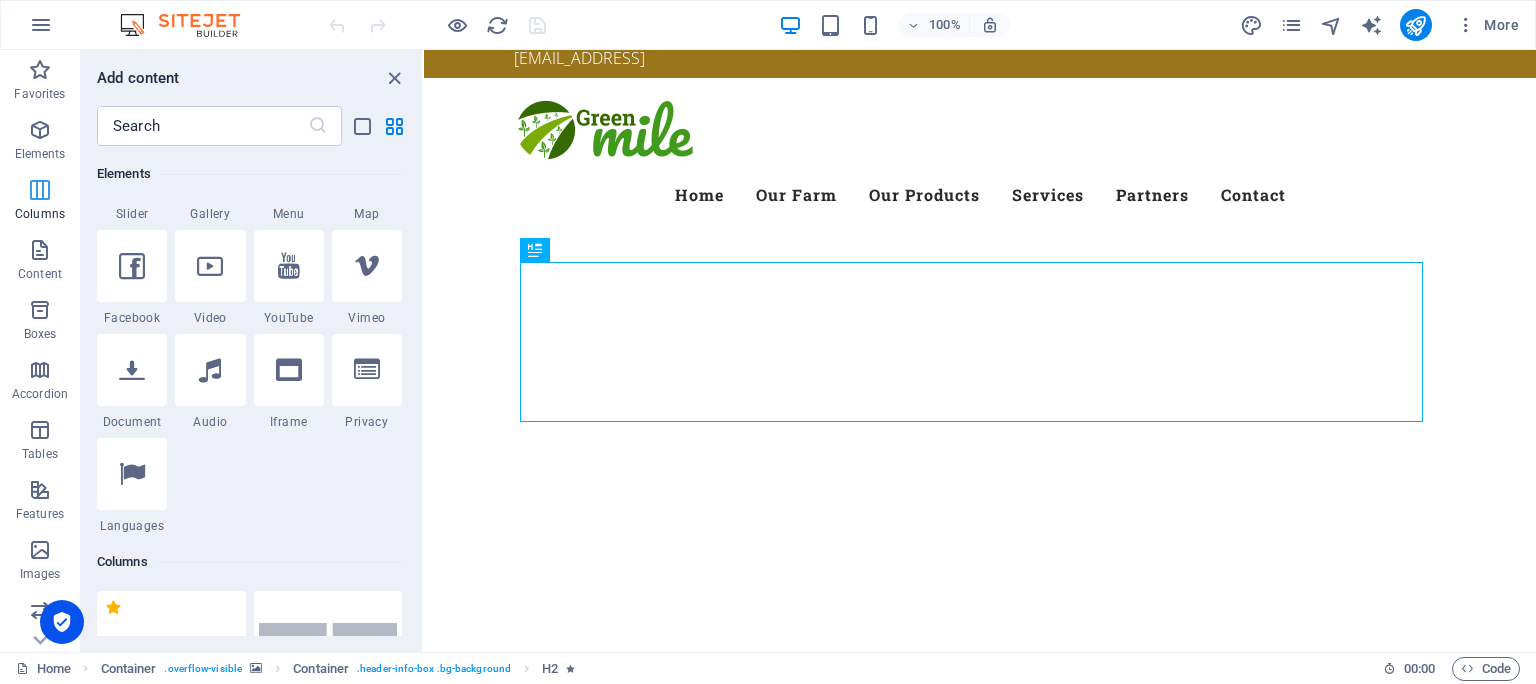 scroll, scrollTop: 990, scrollLeft: 0, axis: vertical 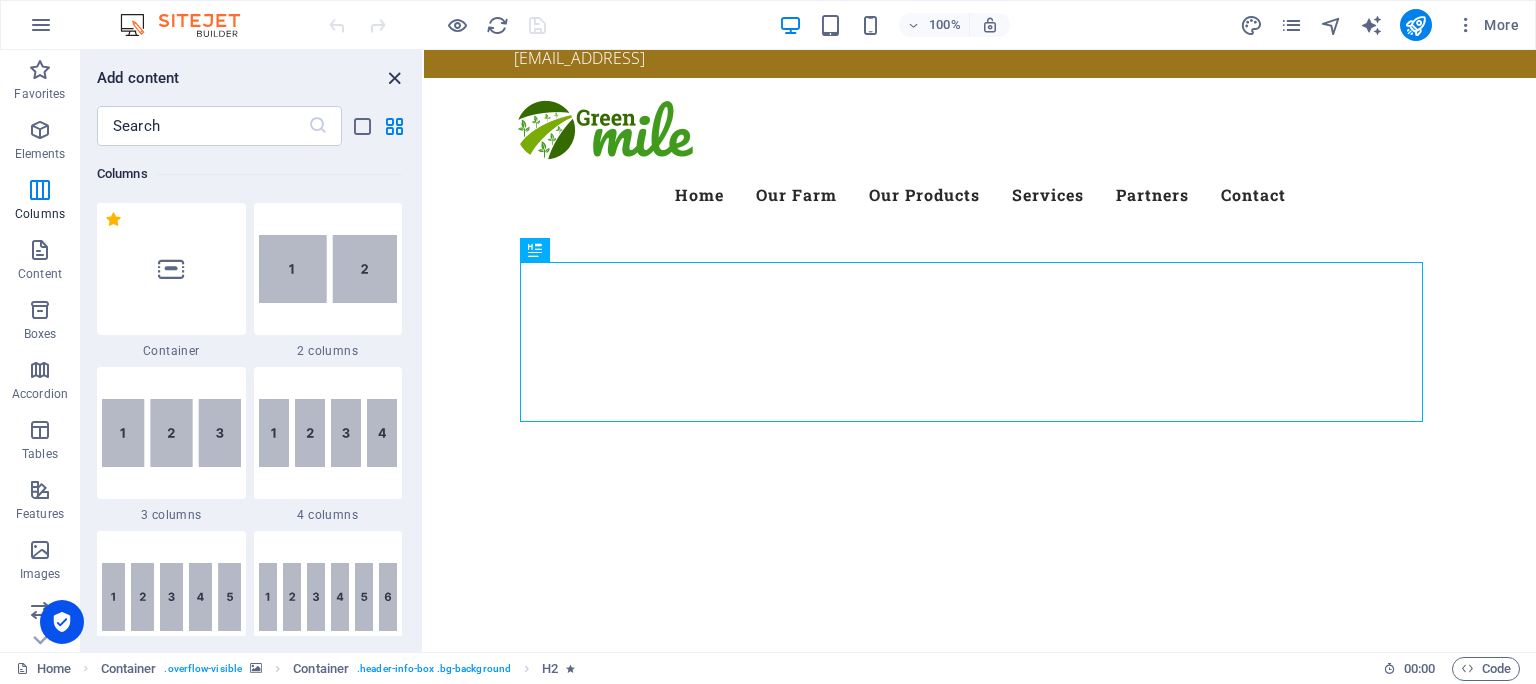 click at bounding box center [394, 78] 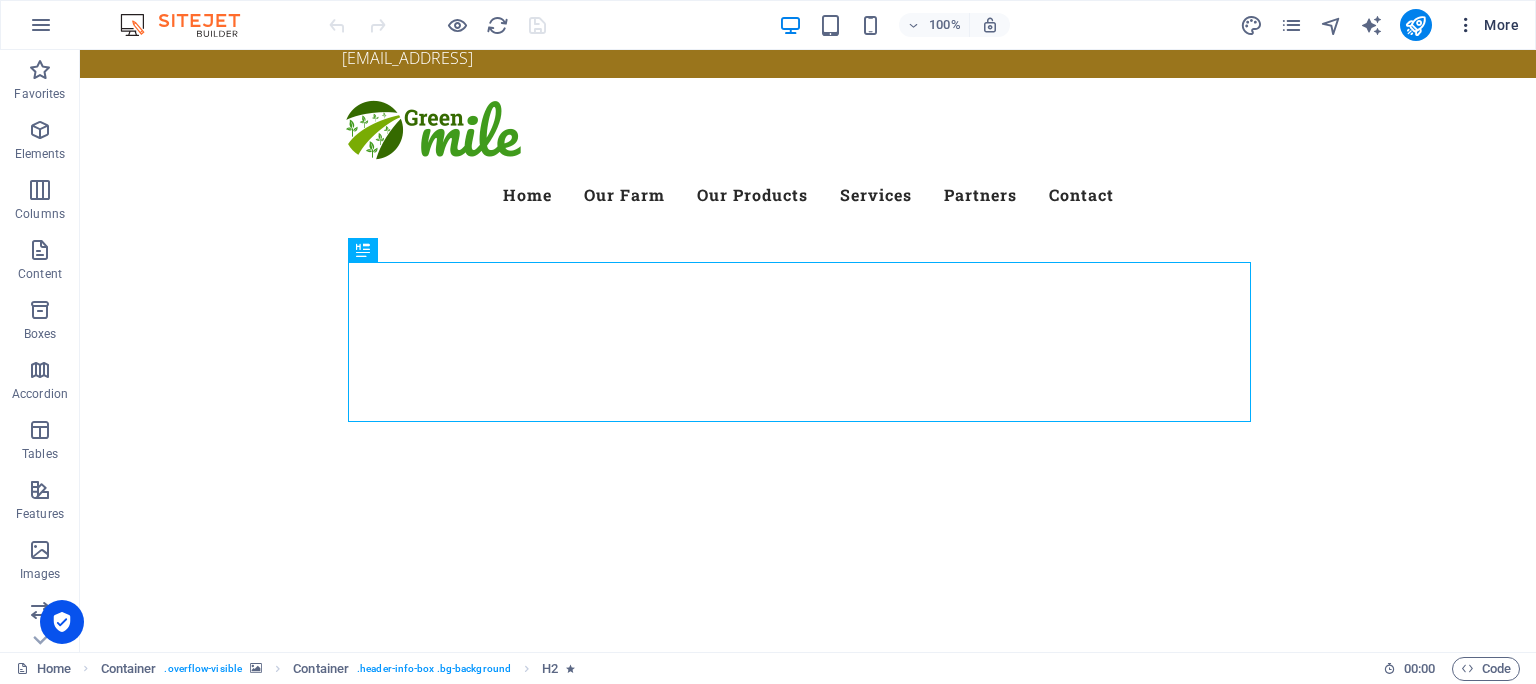 click on "More" at bounding box center [1487, 25] 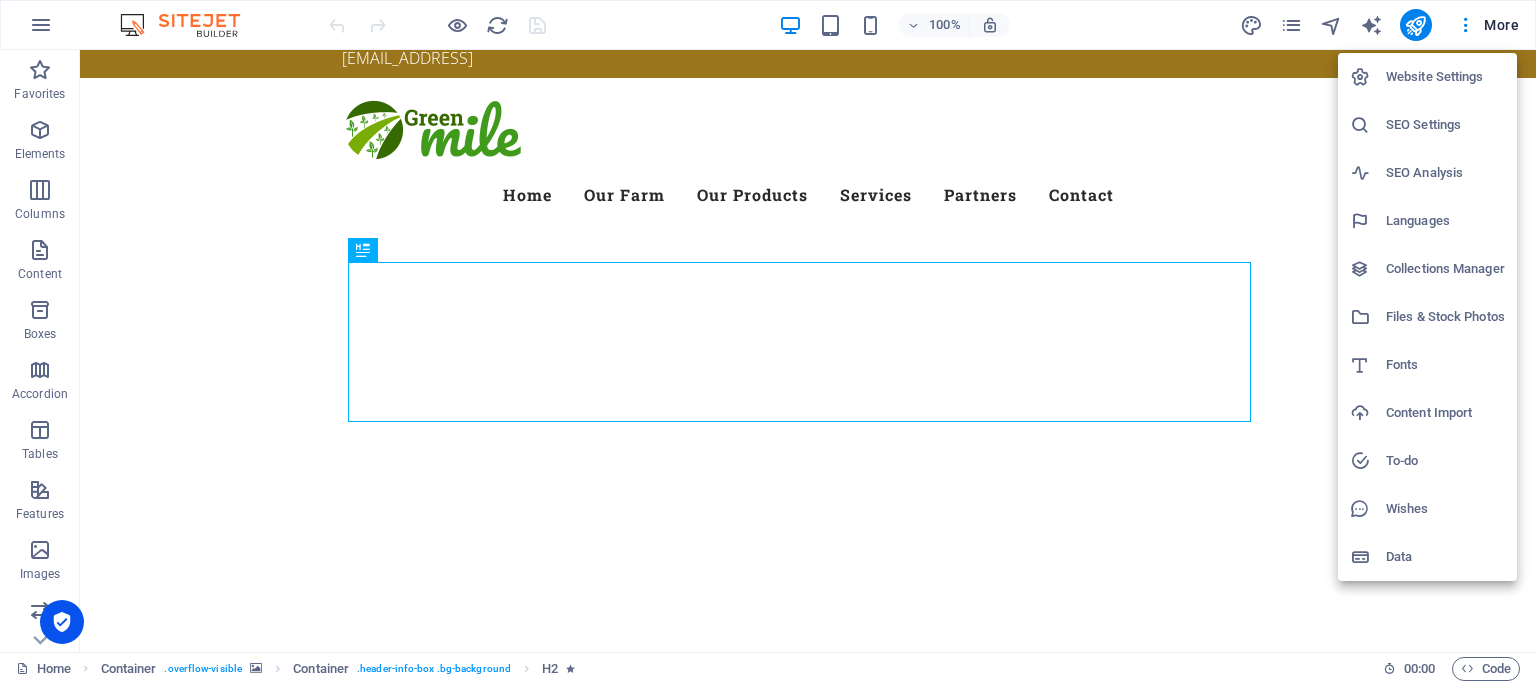 click at bounding box center [768, 342] 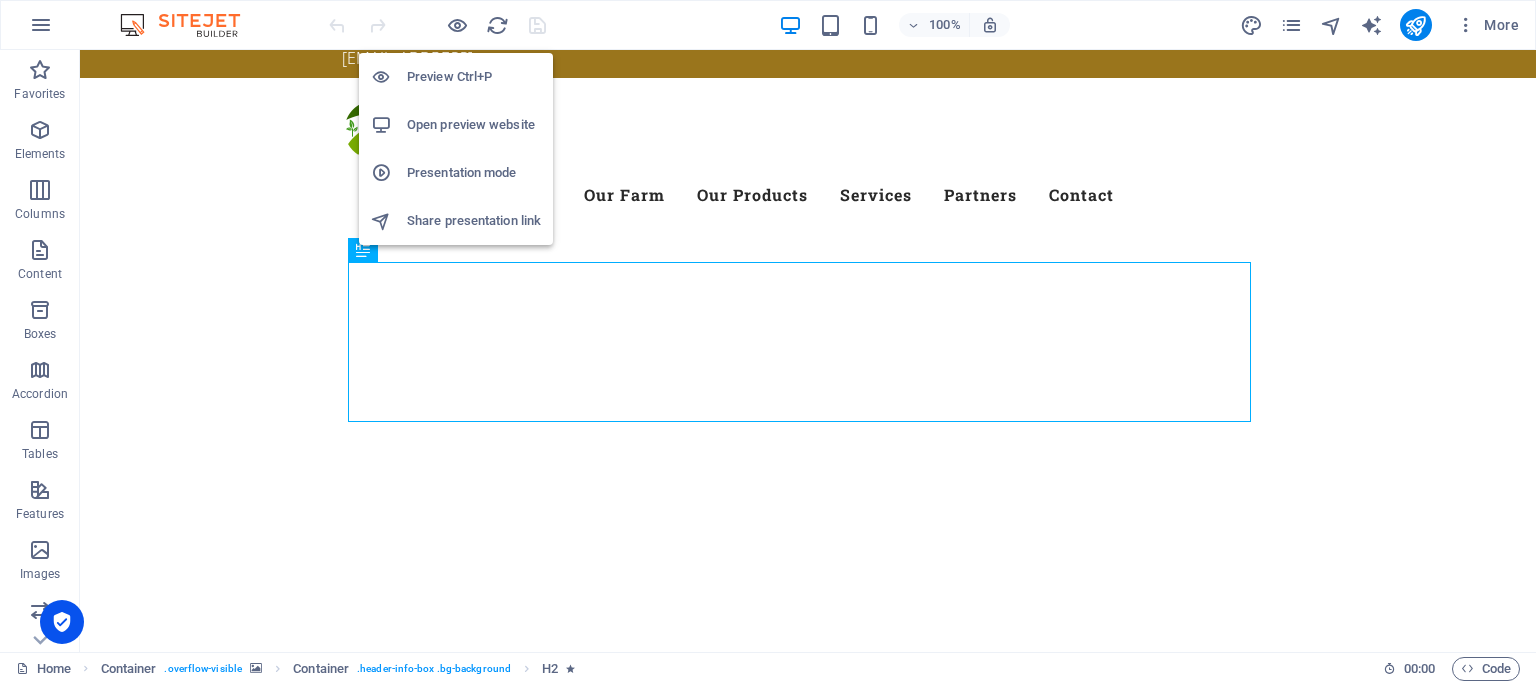 click on "Preview Ctrl+P" at bounding box center [474, 77] 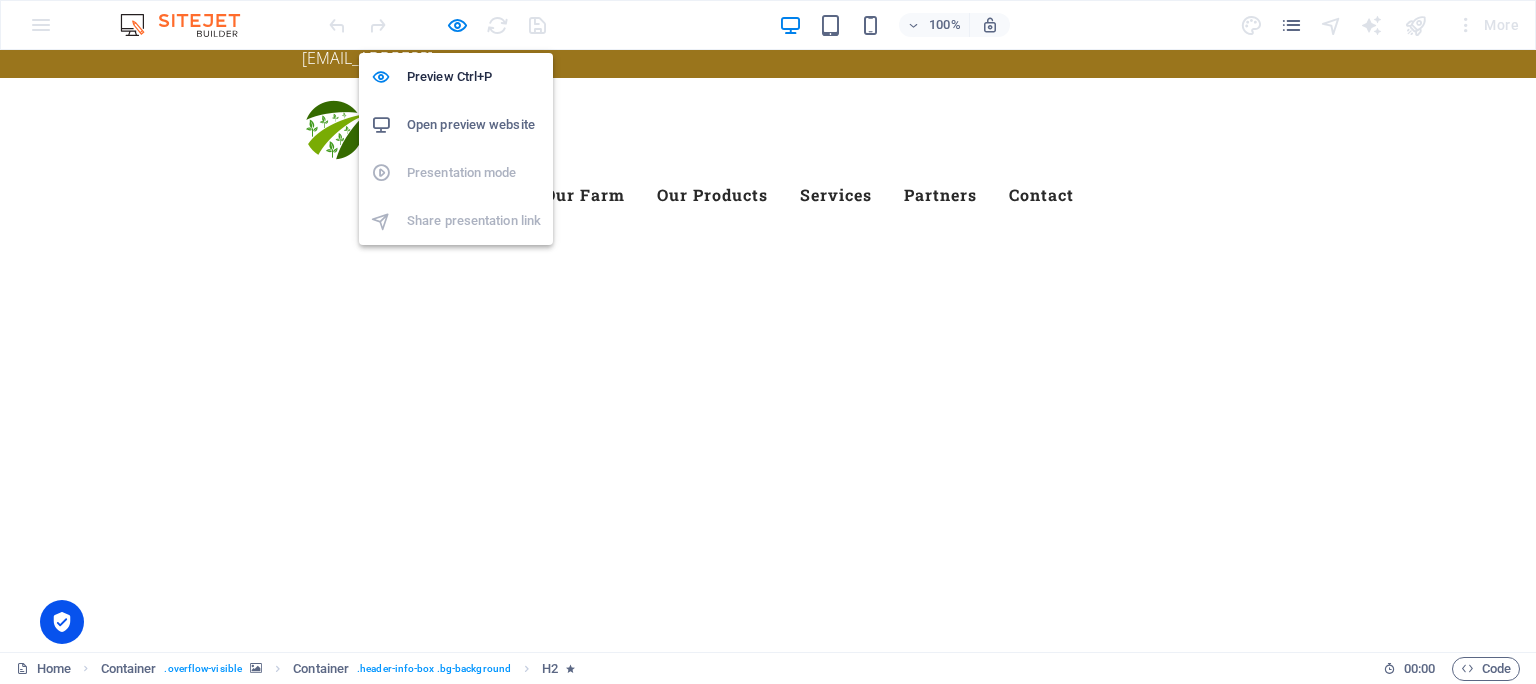 click on "Open preview website" at bounding box center (474, 125) 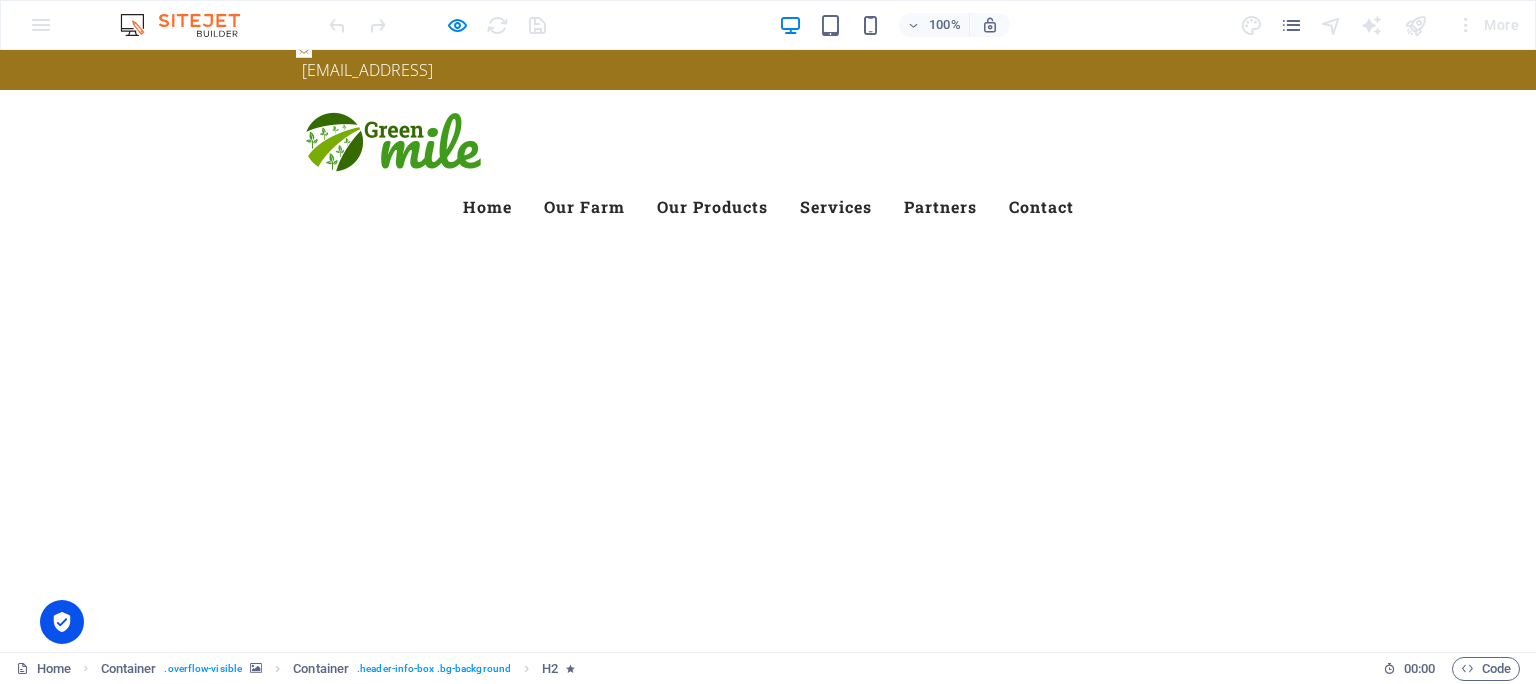 scroll, scrollTop: 0, scrollLeft: 0, axis: both 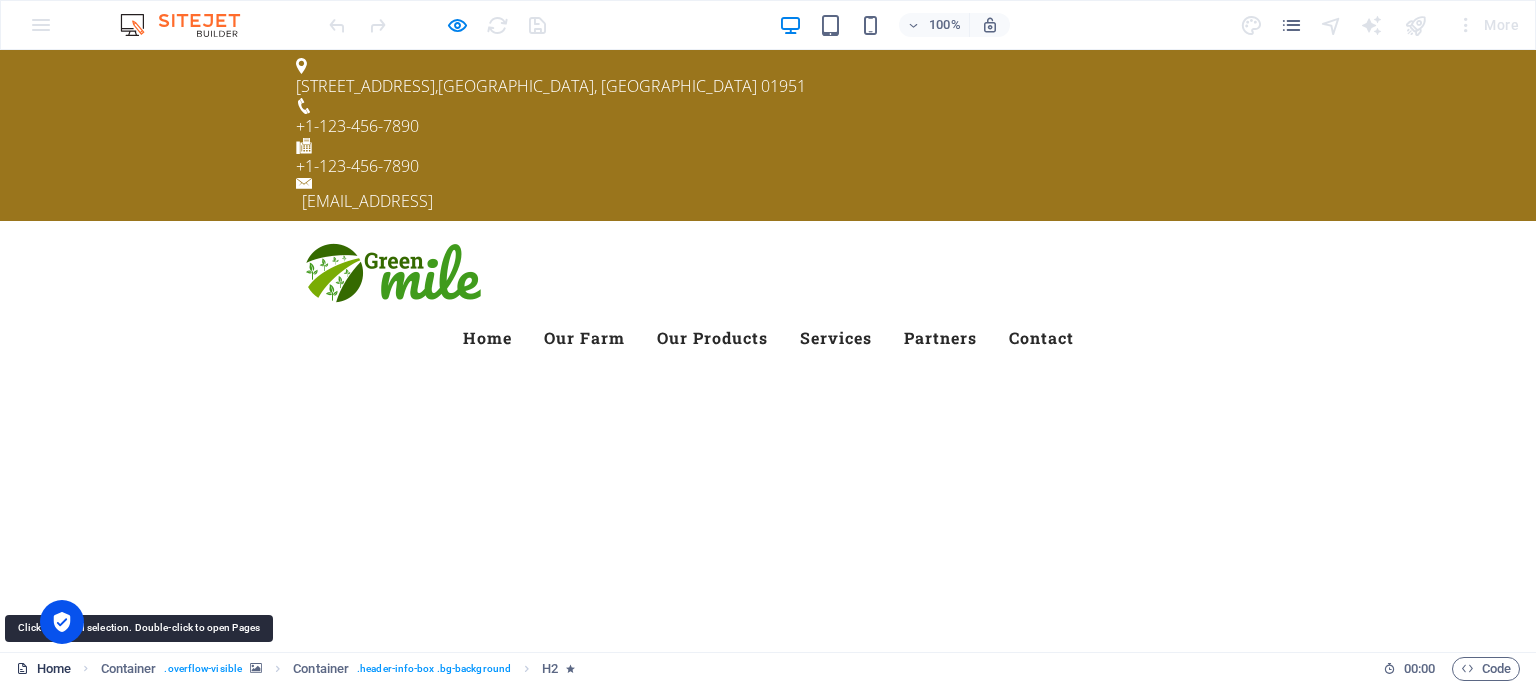 click on "Home" at bounding box center [43, 669] 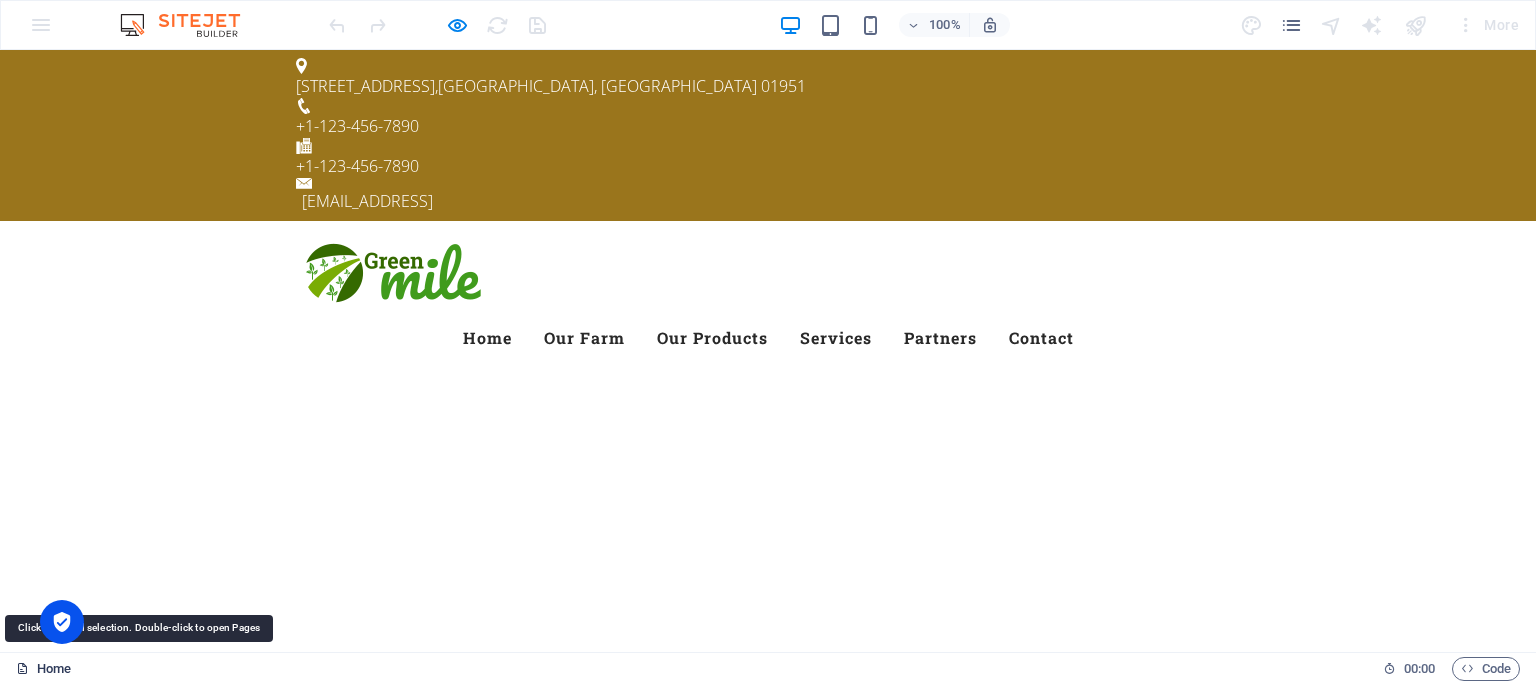 click on "Home" at bounding box center [43, 669] 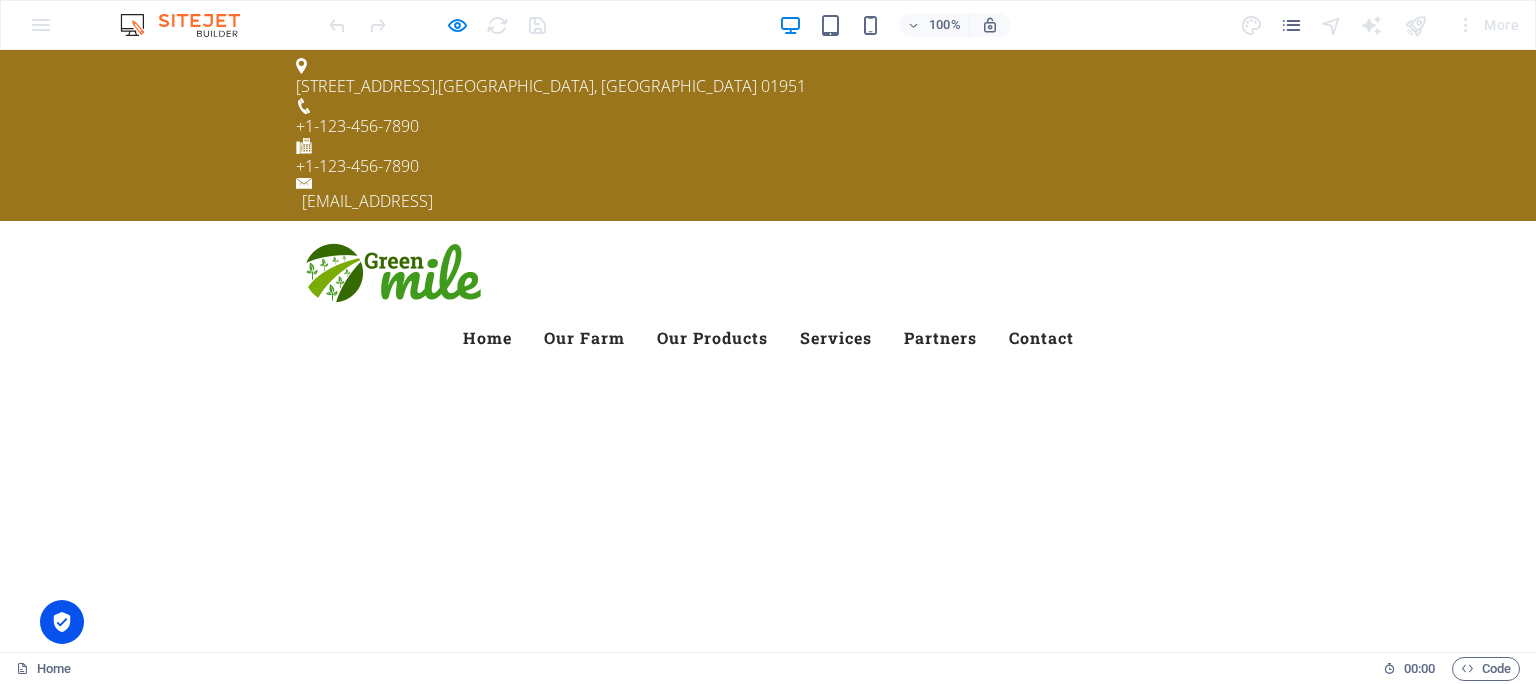 click on "Menu Home Our Farm Our Products Services Partners Contact" at bounding box center [768, 299] 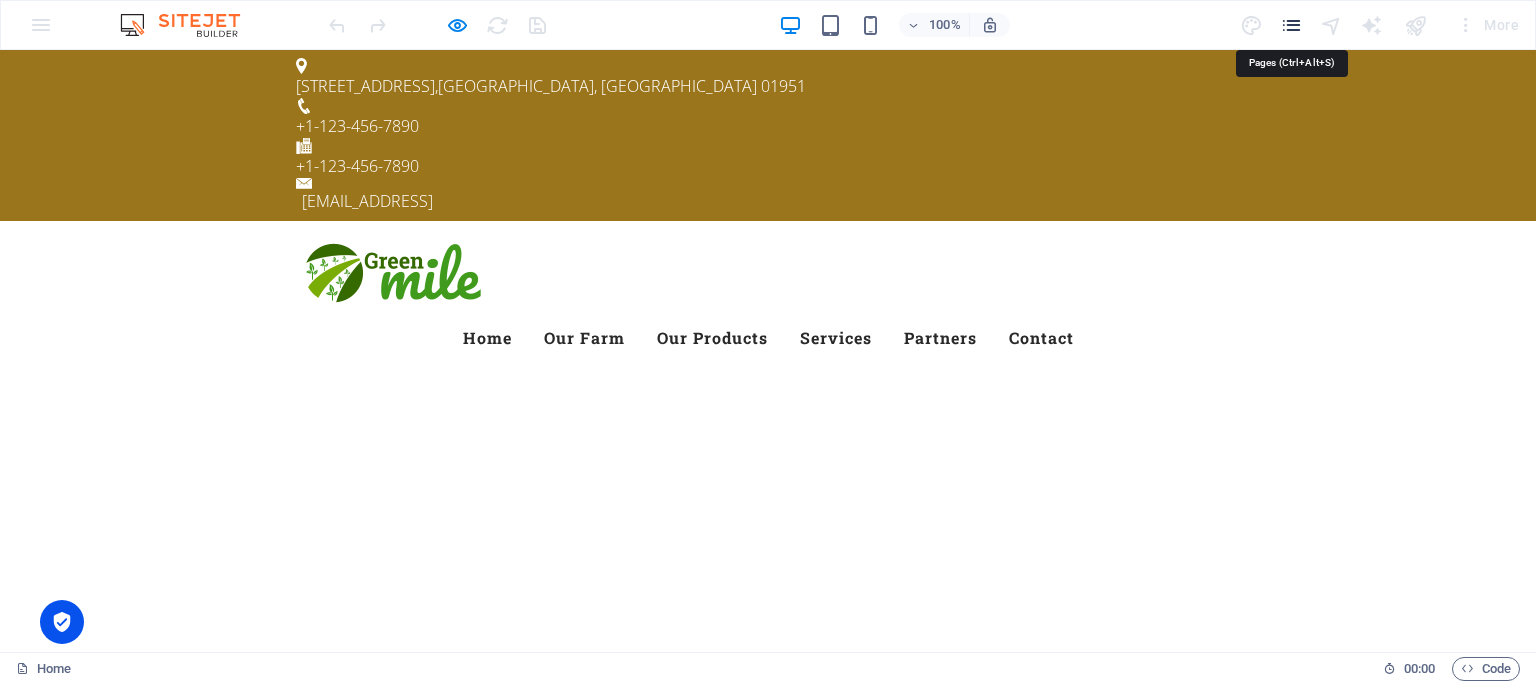 click at bounding box center [1291, 25] 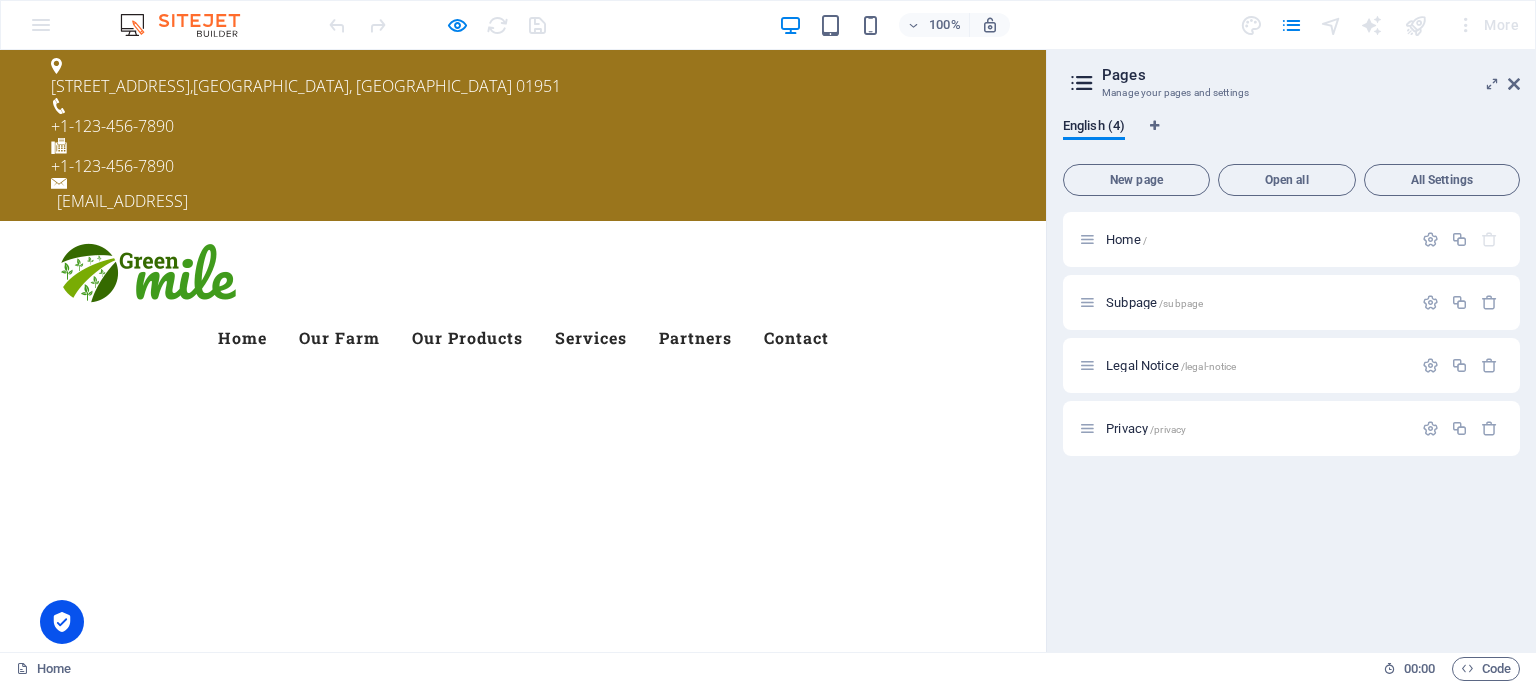 click on "Pages Manage your pages and settings English (4) New page Open all All Settings Home / Subpage /subpage Legal Notice /legal-notice Privacy /privacy" at bounding box center (1291, 351) 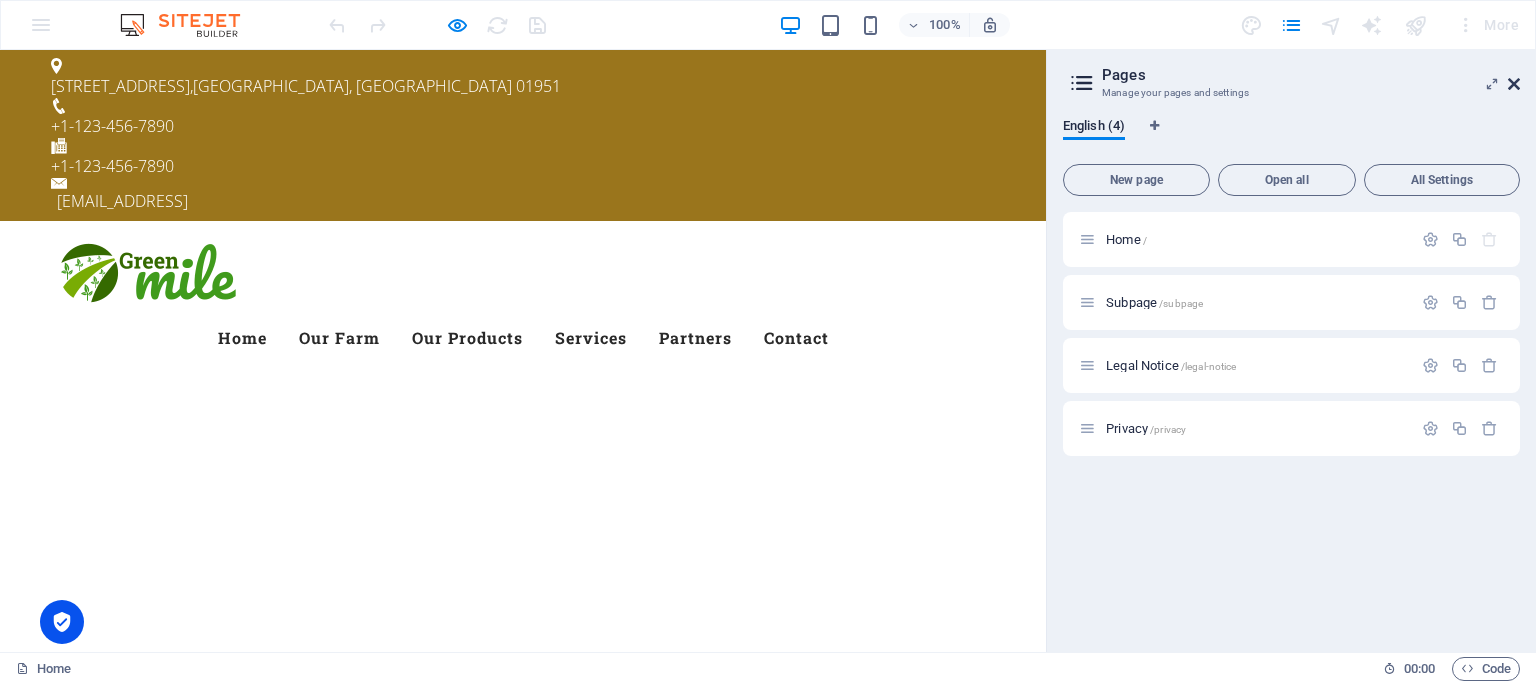 click at bounding box center (1514, 84) 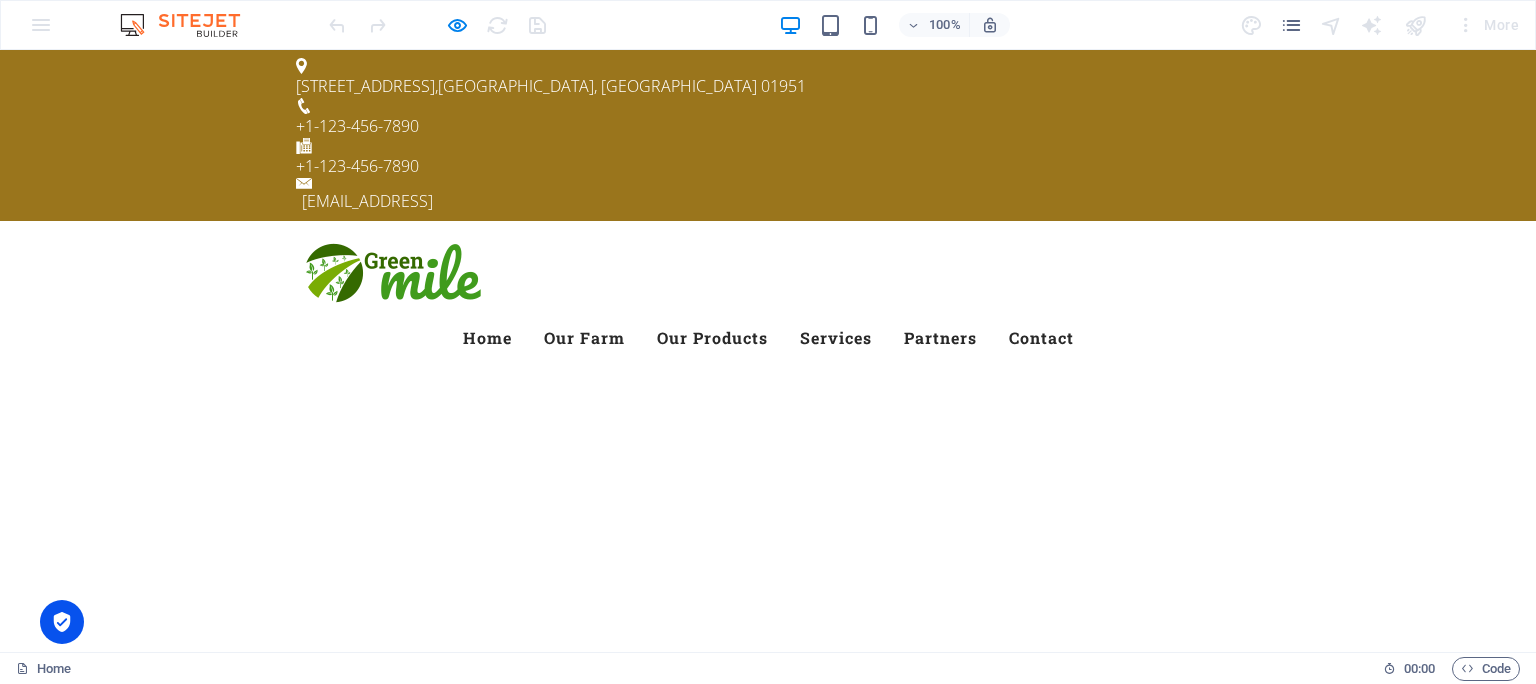 click at bounding box center [190, 25] 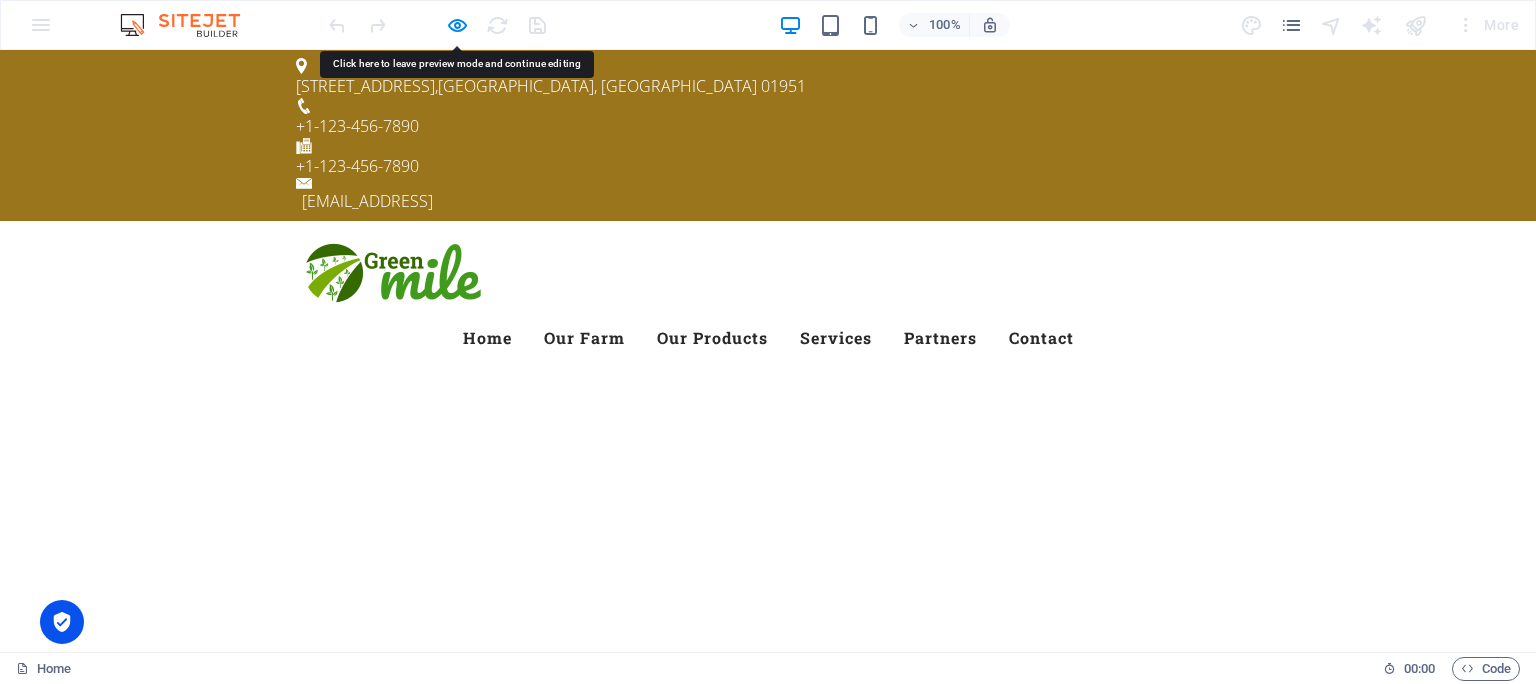 click on "Our Farm" at bounding box center [584, 338] 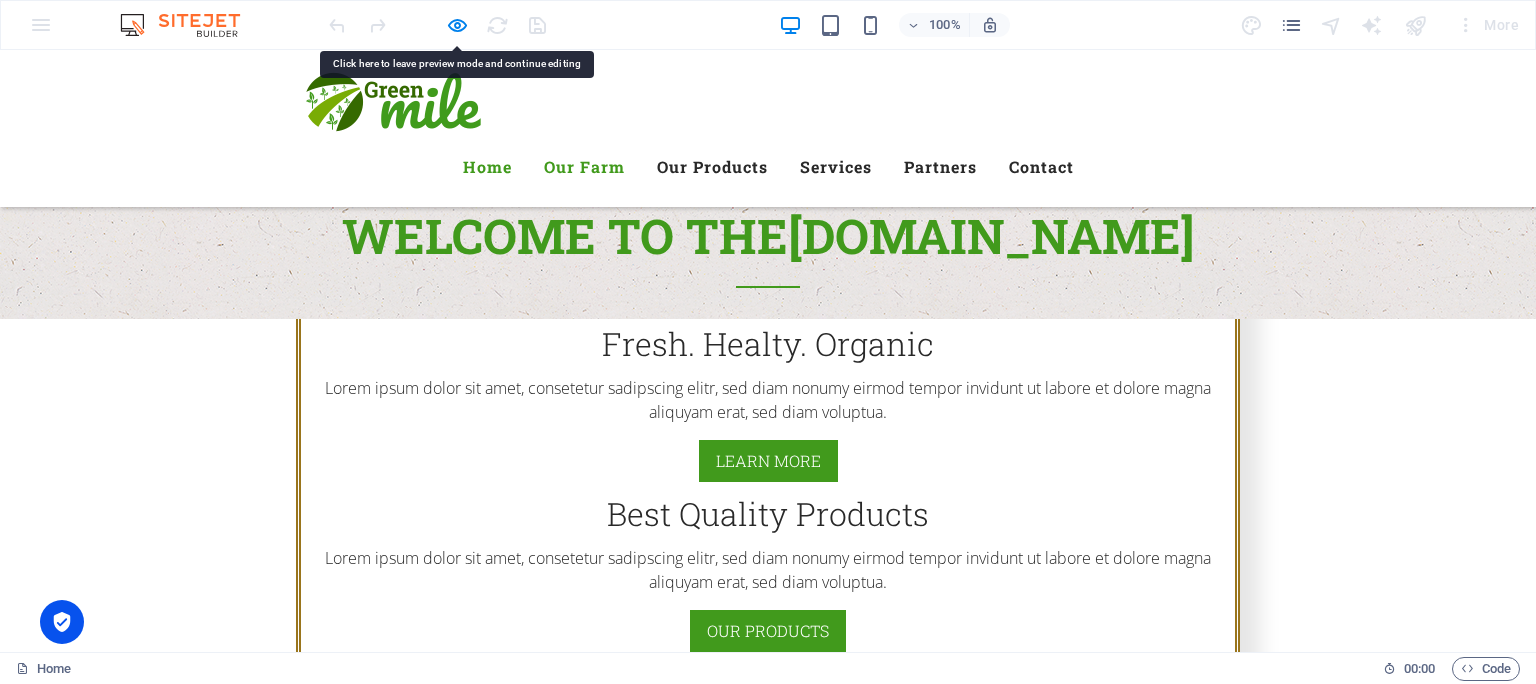 scroll, scrollTop: 680, scrollLeft: 0, axis: vertical 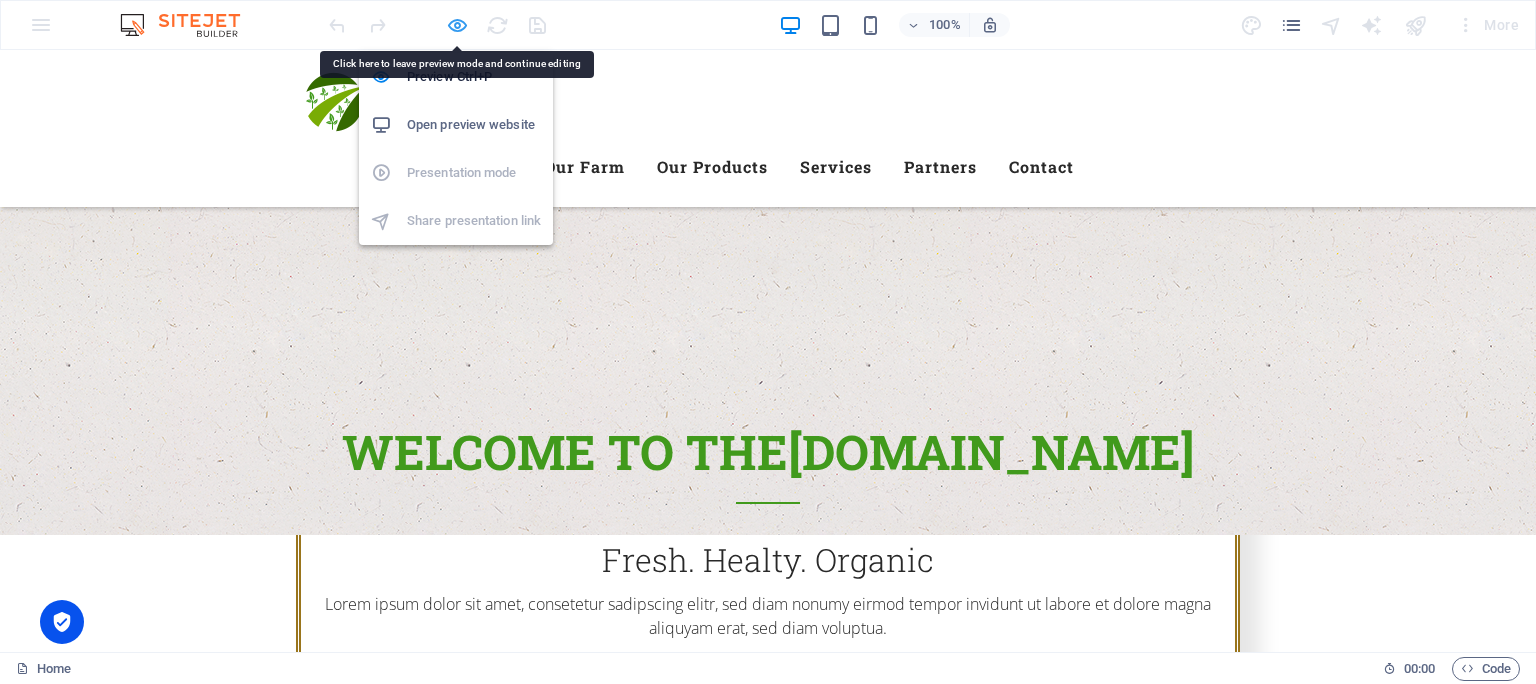 click at bounding box center (457, 25) 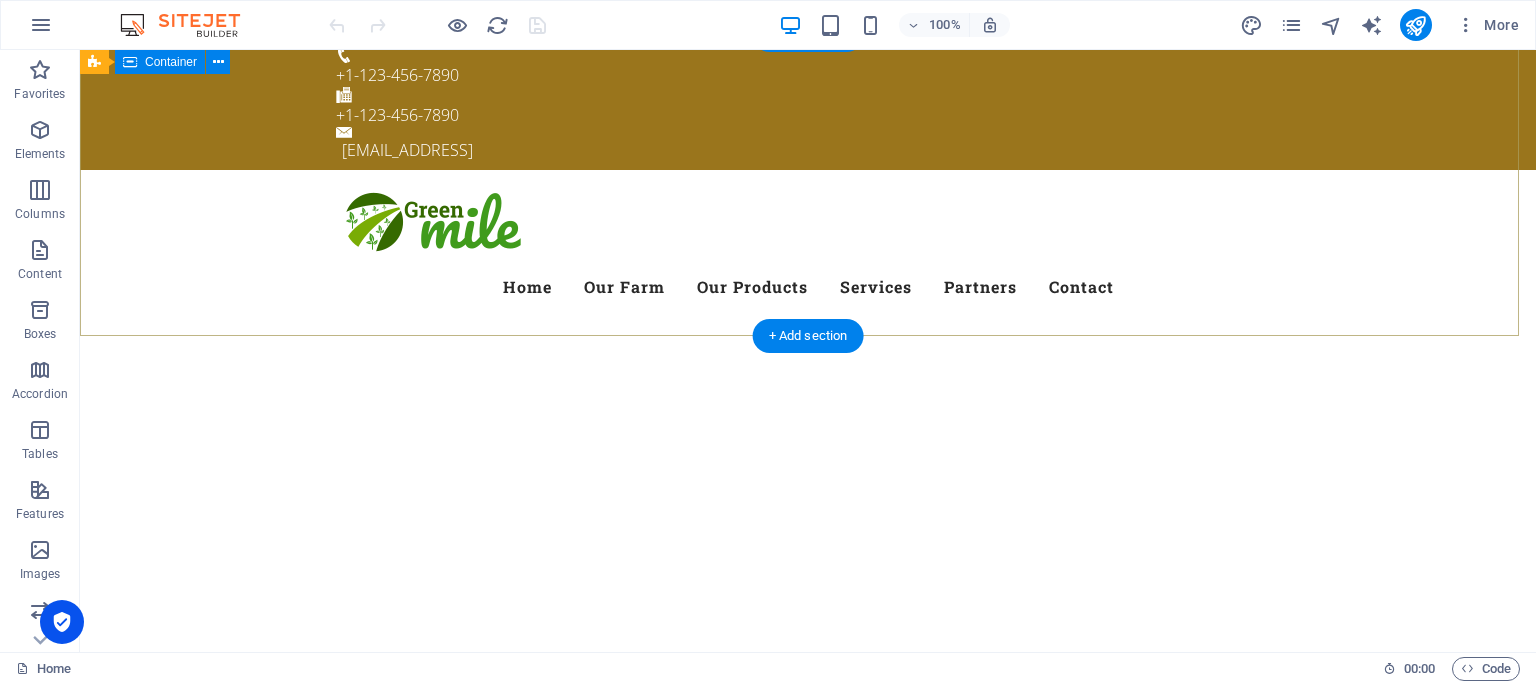 scroll, scrollTop: 0, scrollLeft: 0, axis: both 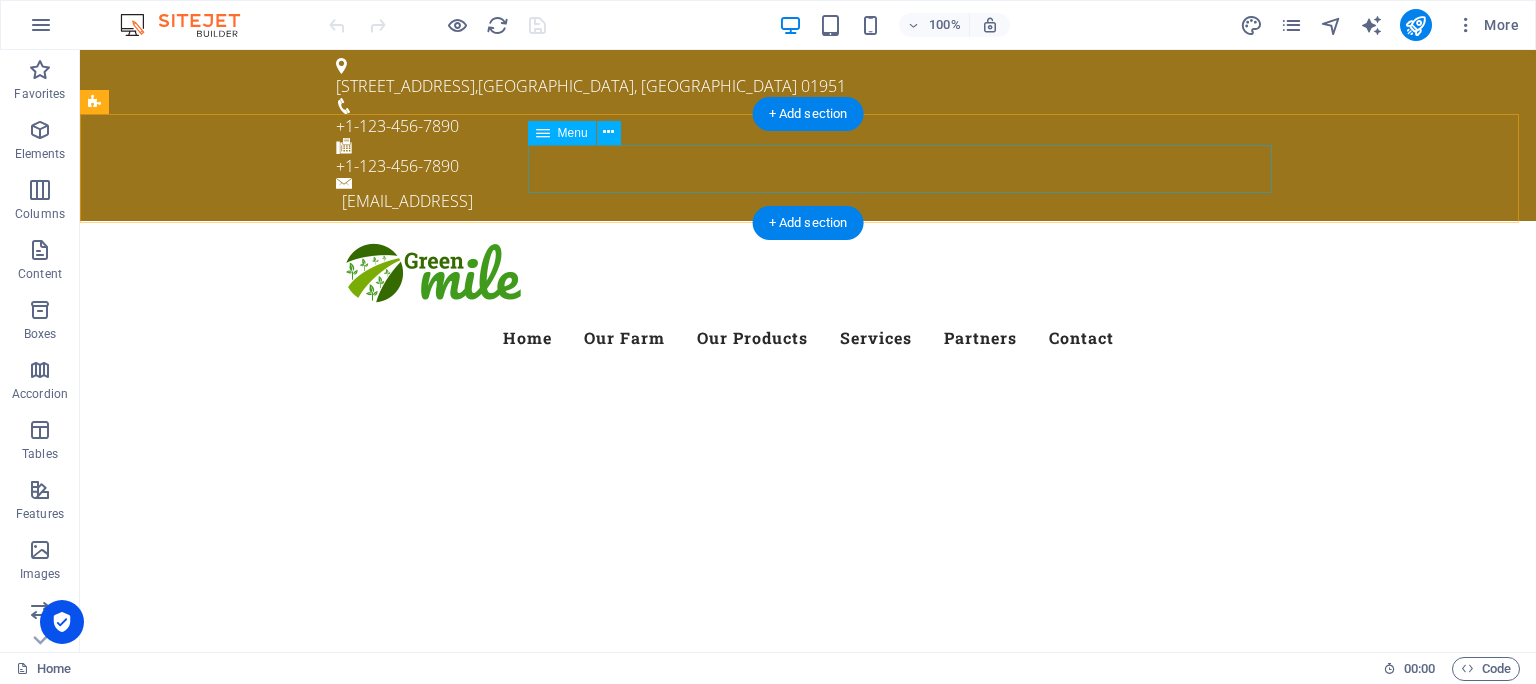 click on "Home Our Farm Our Products Services Partners Contact" at bounding box center [808, 338] 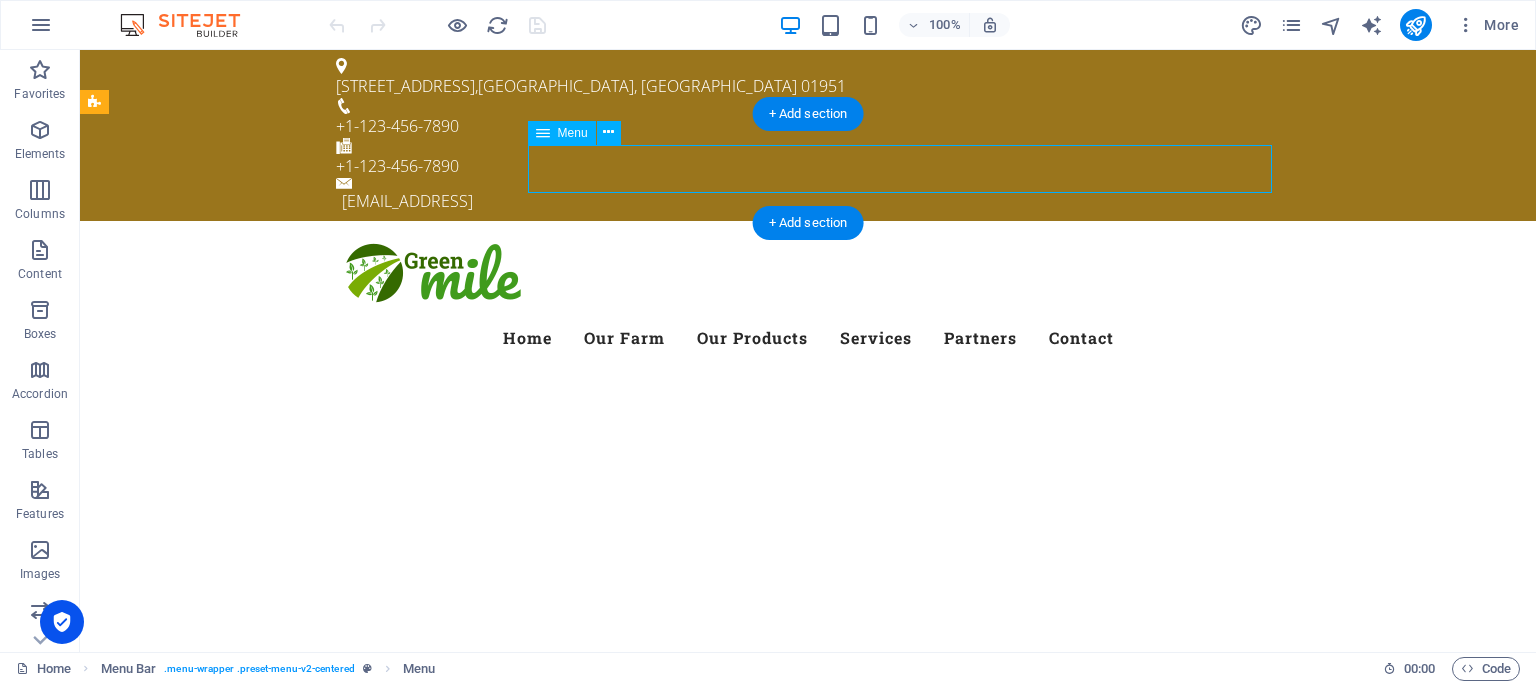 click on "Home Our Farm Our Products Services Partners Contact" at bounding box center [808, 338] 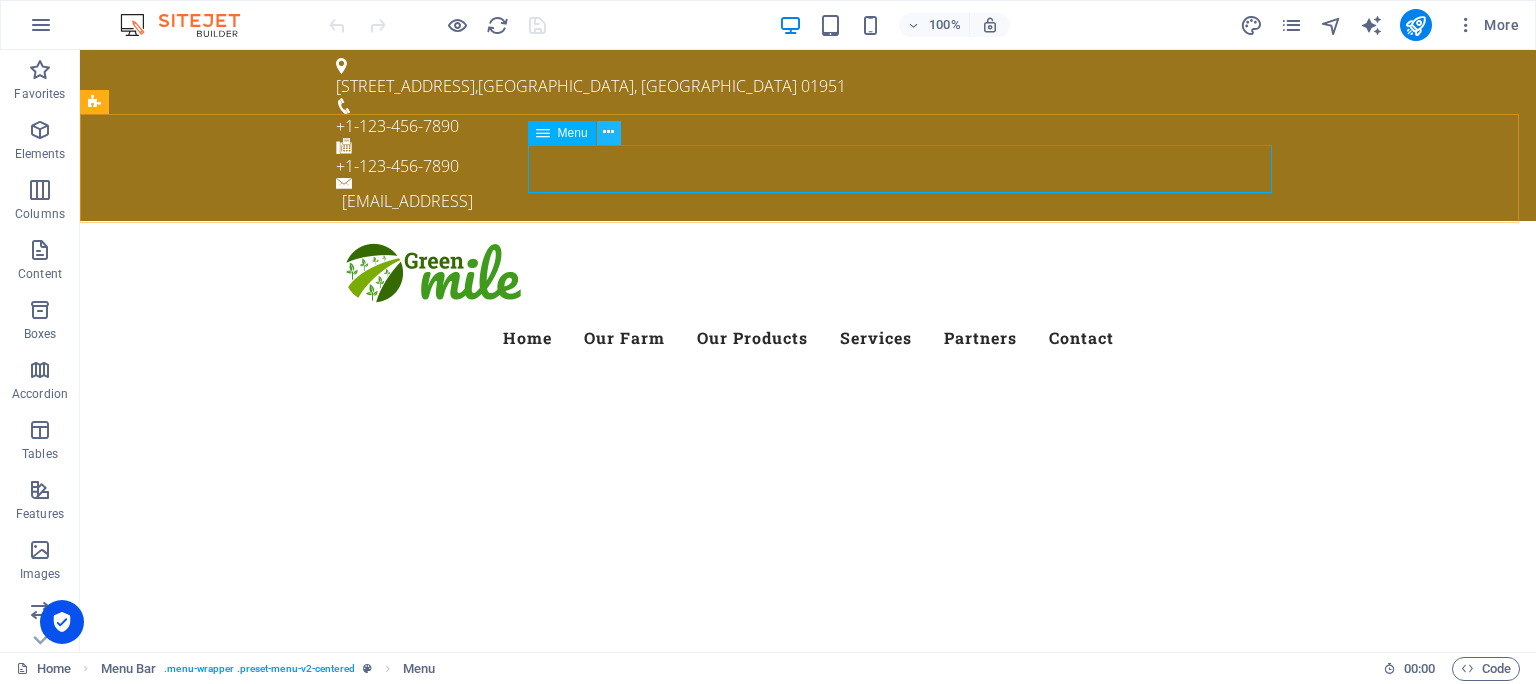 click at bounding box center [609, 133] 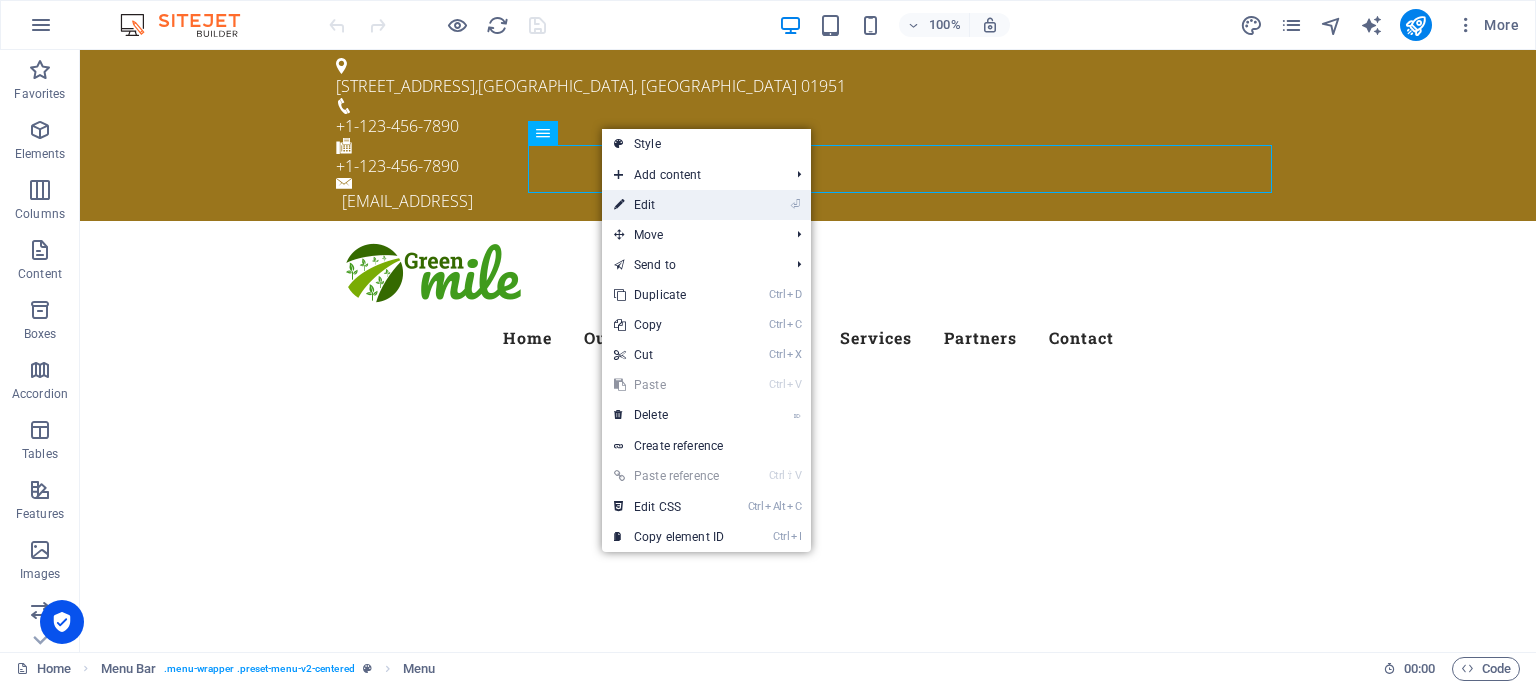 click on "⏎  Edit" at bounding box center (669, 205) 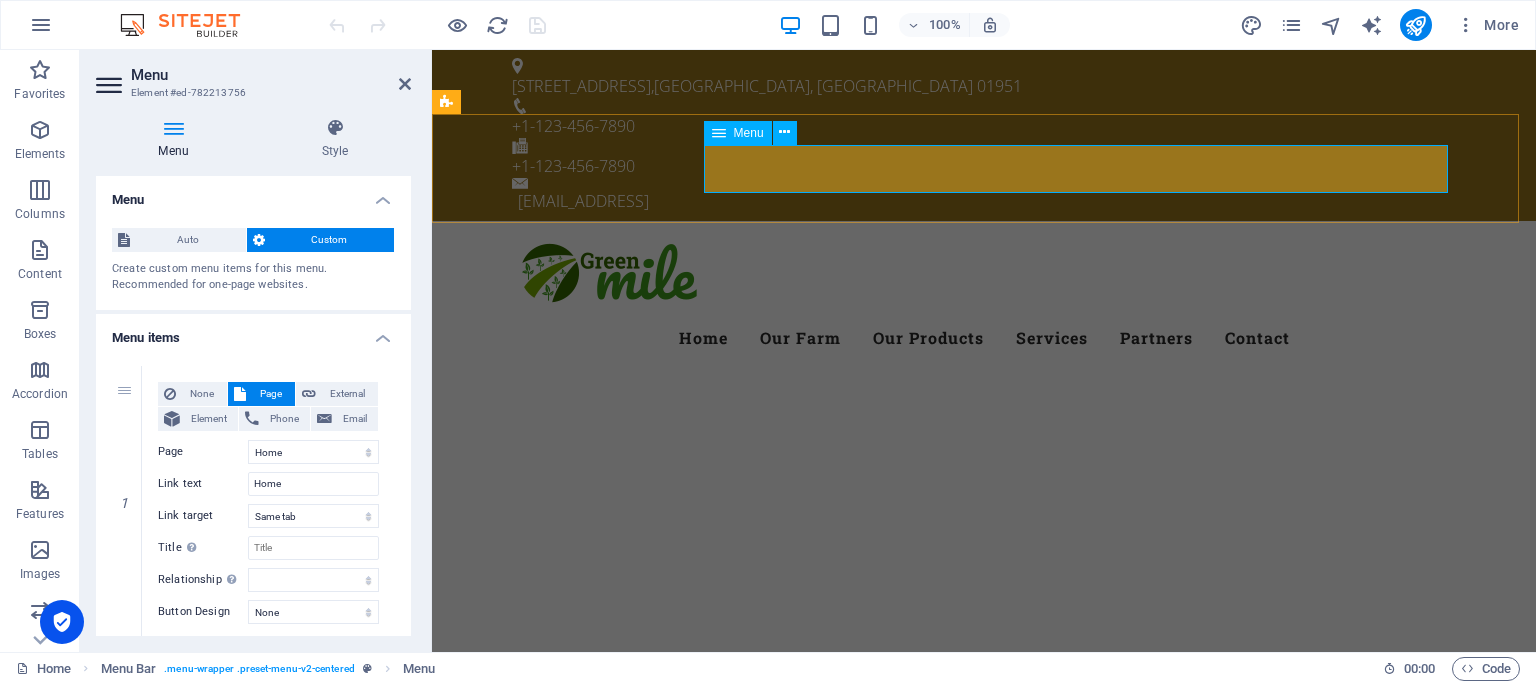 click on "Home Our Farm Our Products Services Partners Contact" at bounding box center [984, 338] 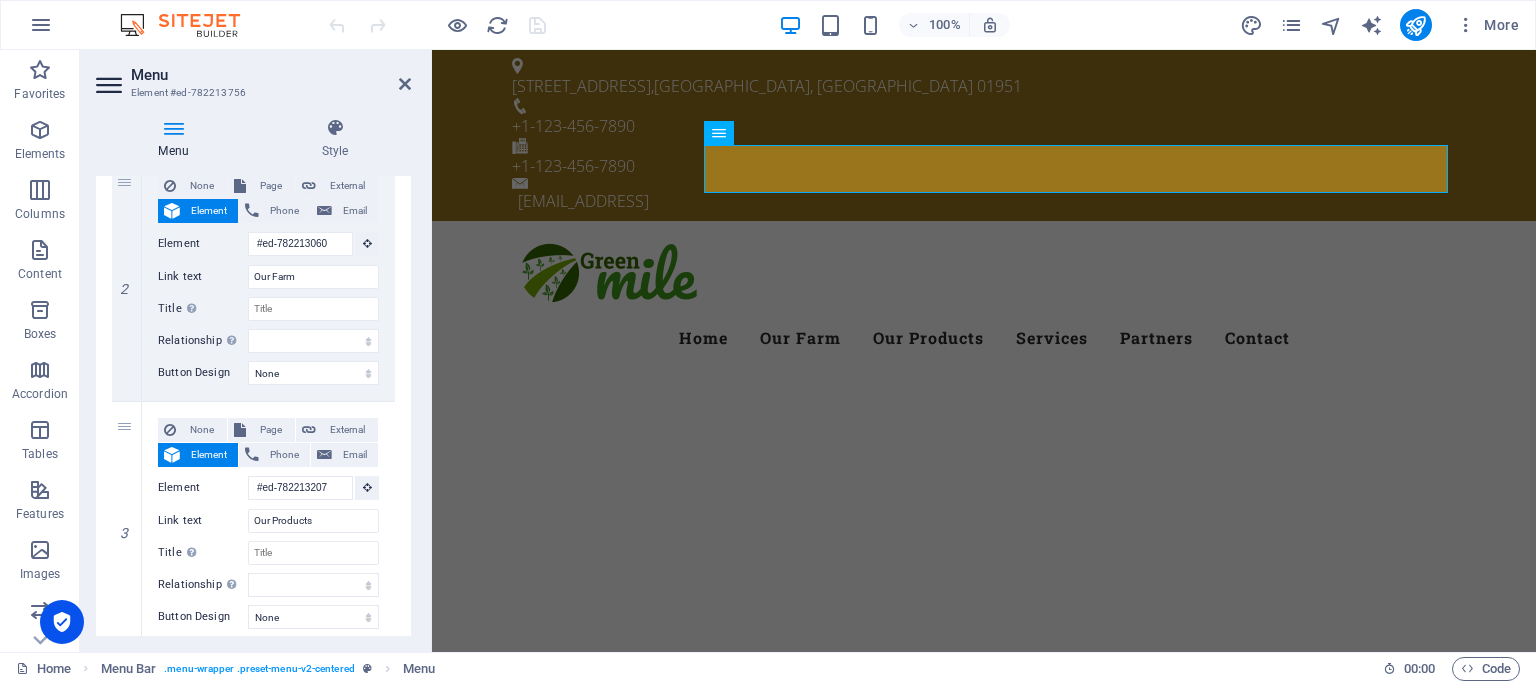 scroll, scrollTop: 484, scrollLeft: 0, axis: vertical 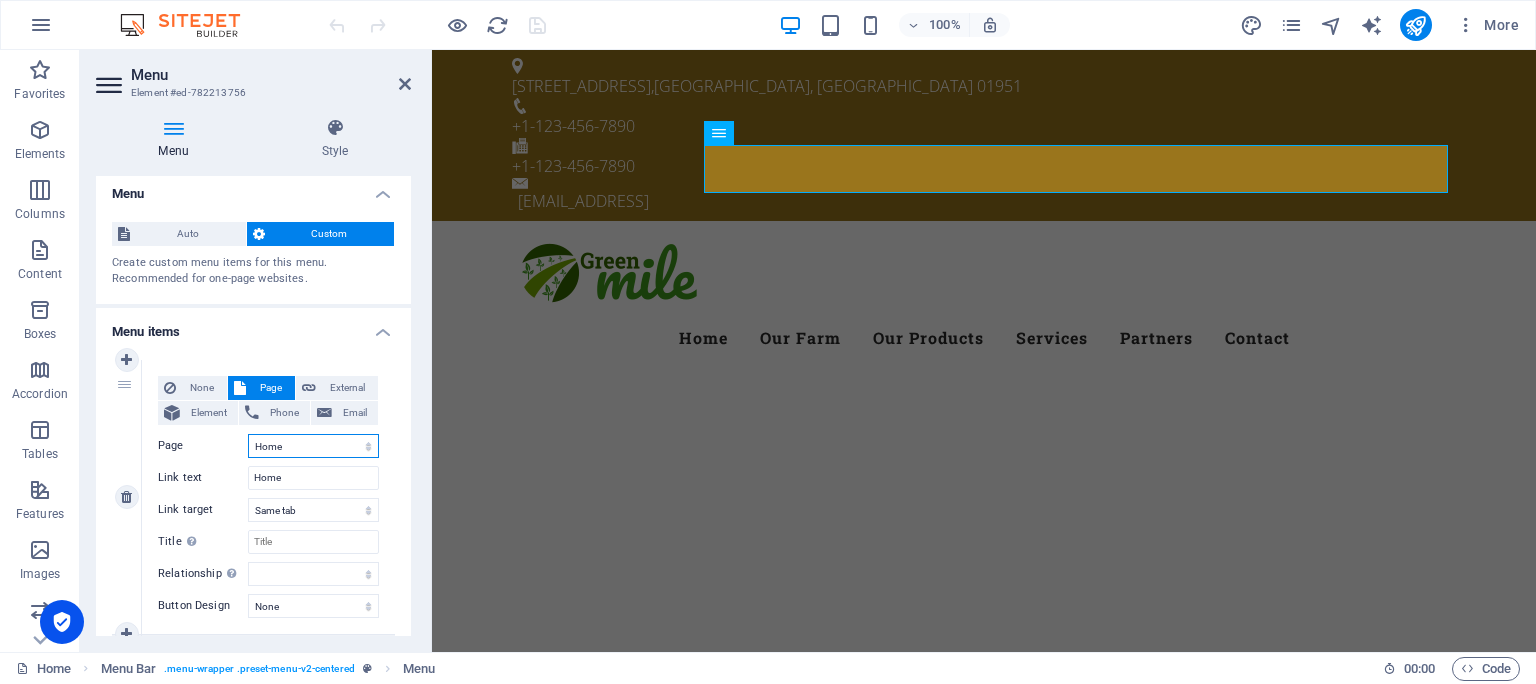 click on "Home Subpage Legal Notice Privacy" at bounding box center [313, 446] 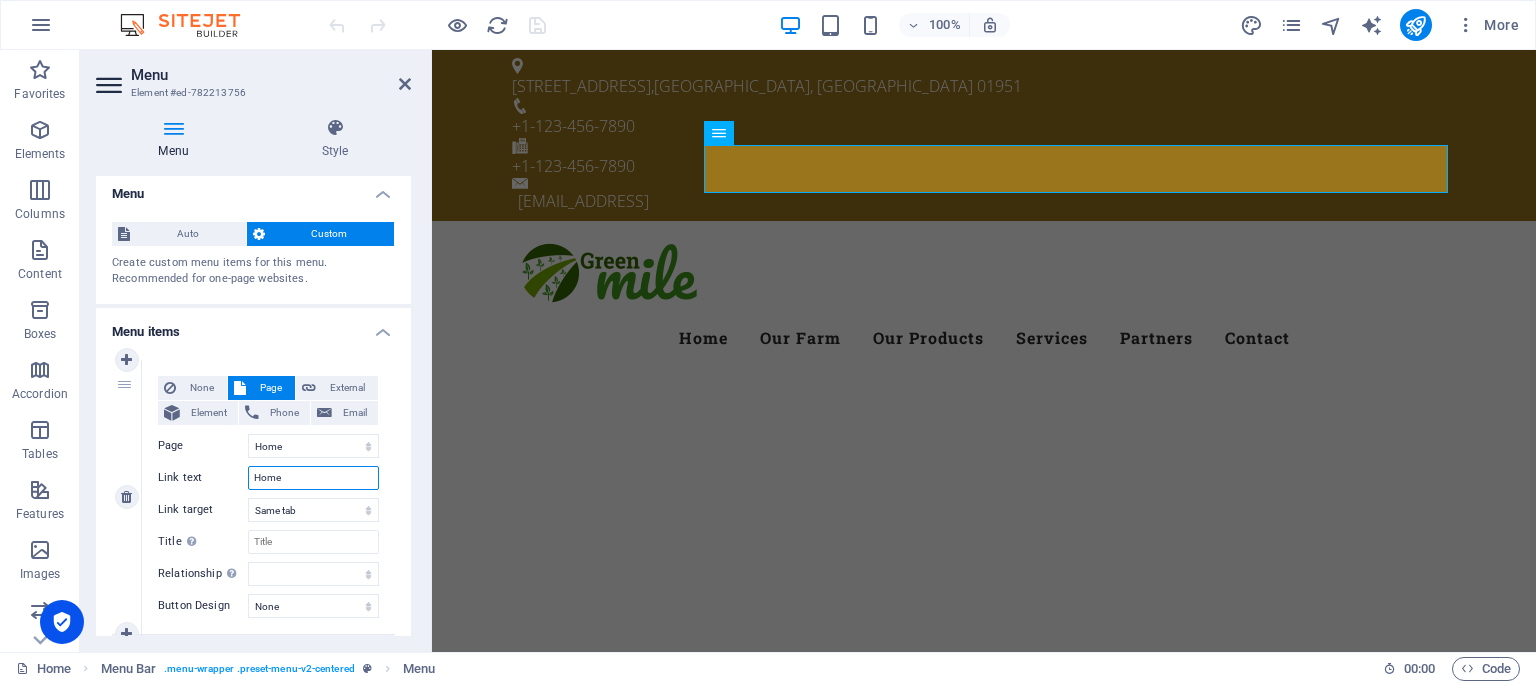 click on "Home" at bounding box center (313, 478) 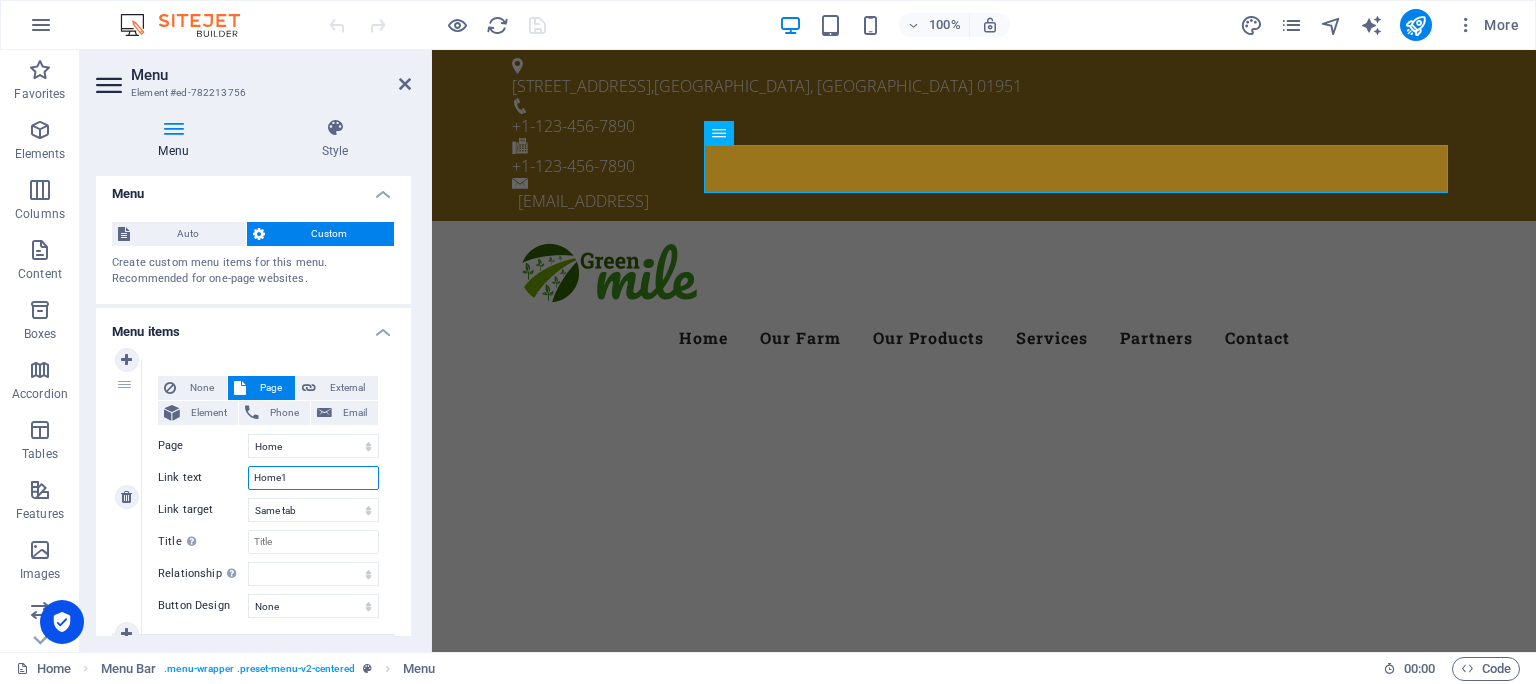 select 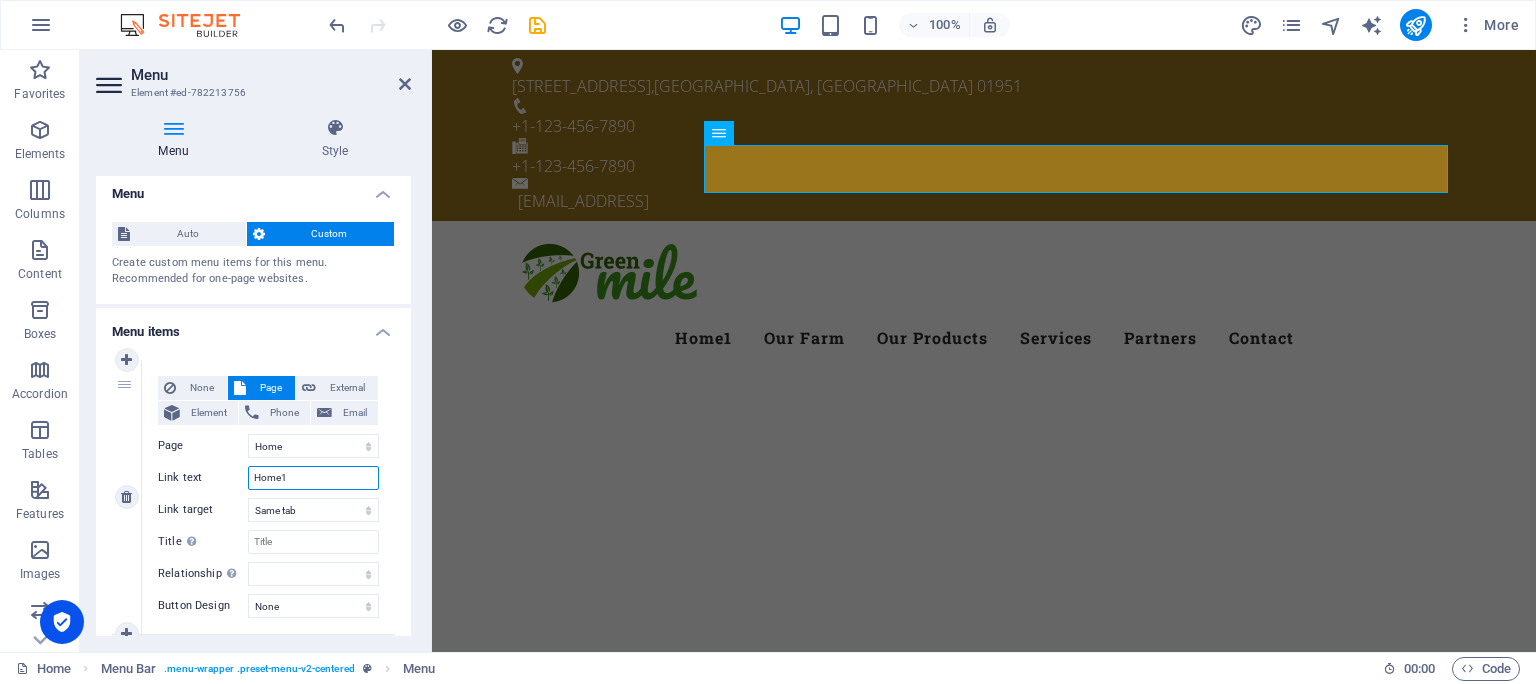 type on "Home" 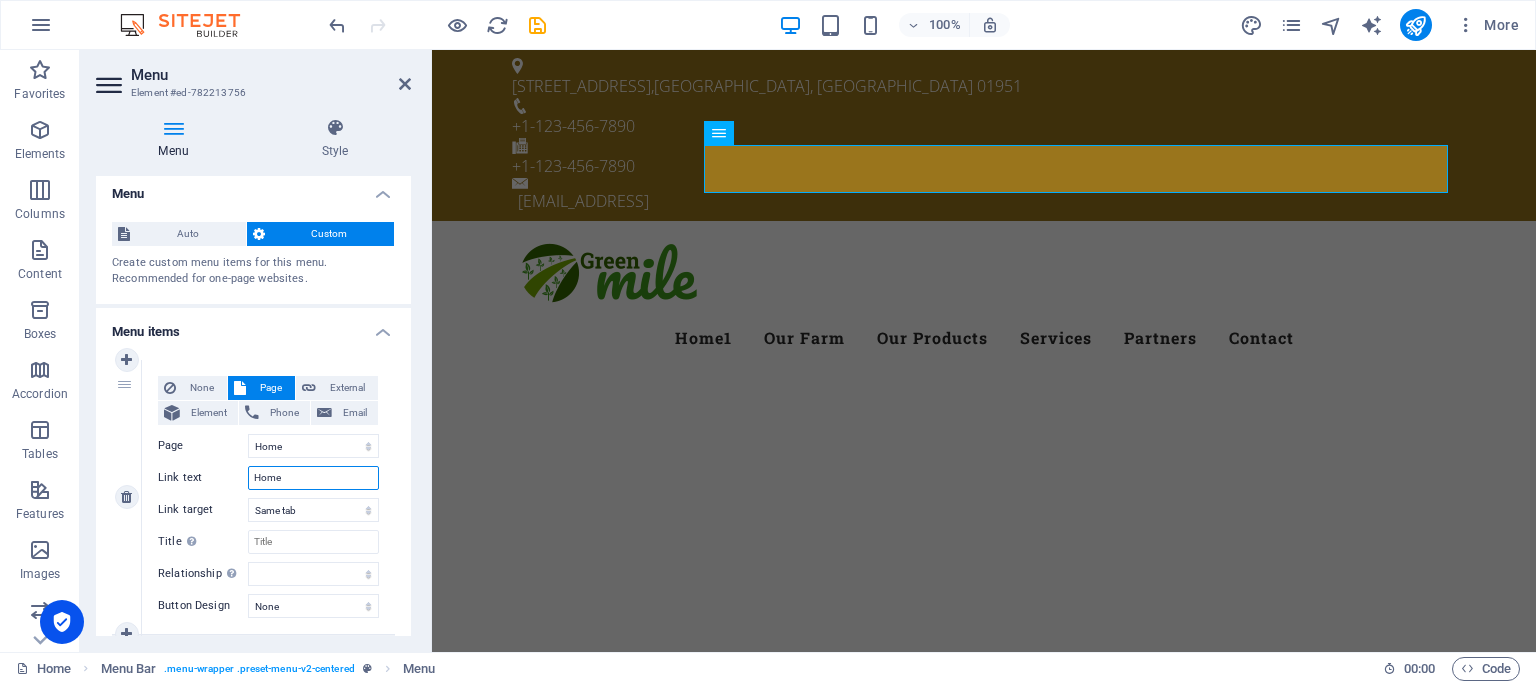 select 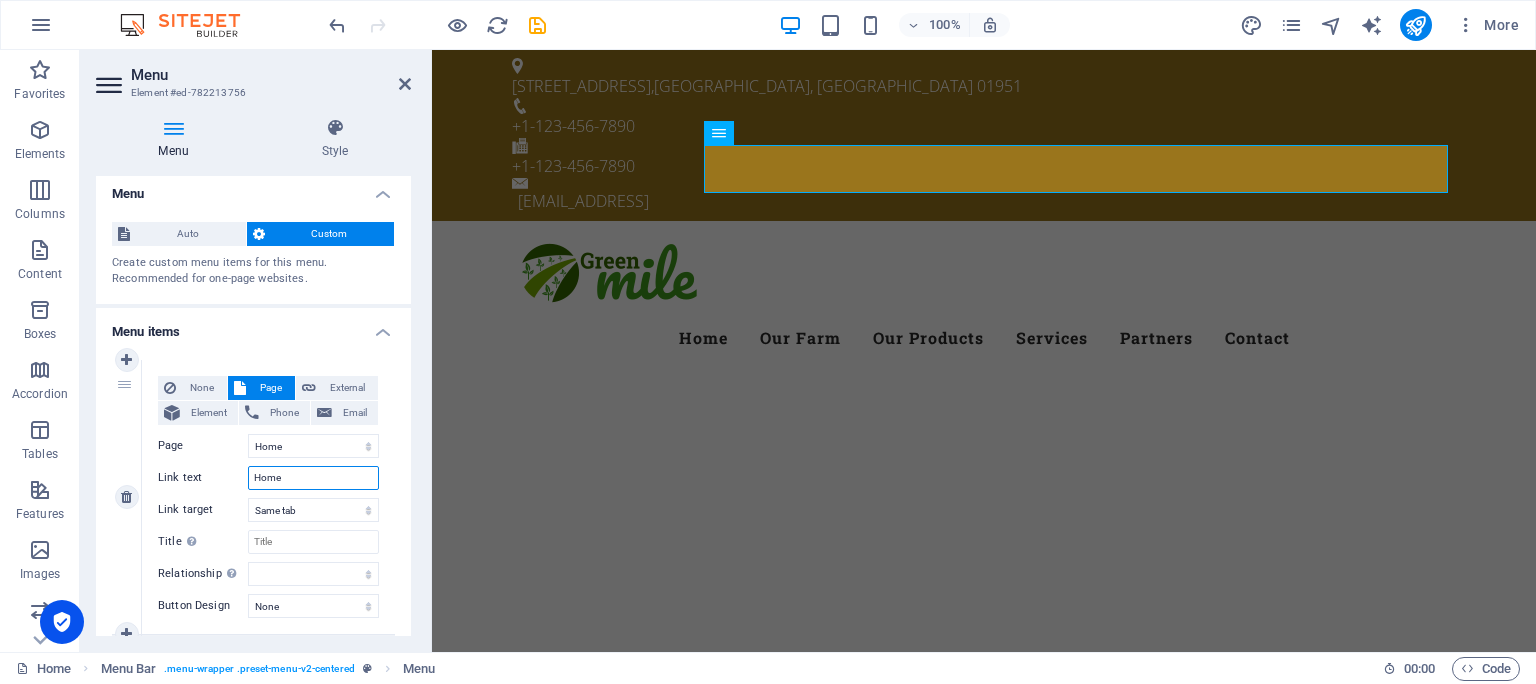 type on "Homey" 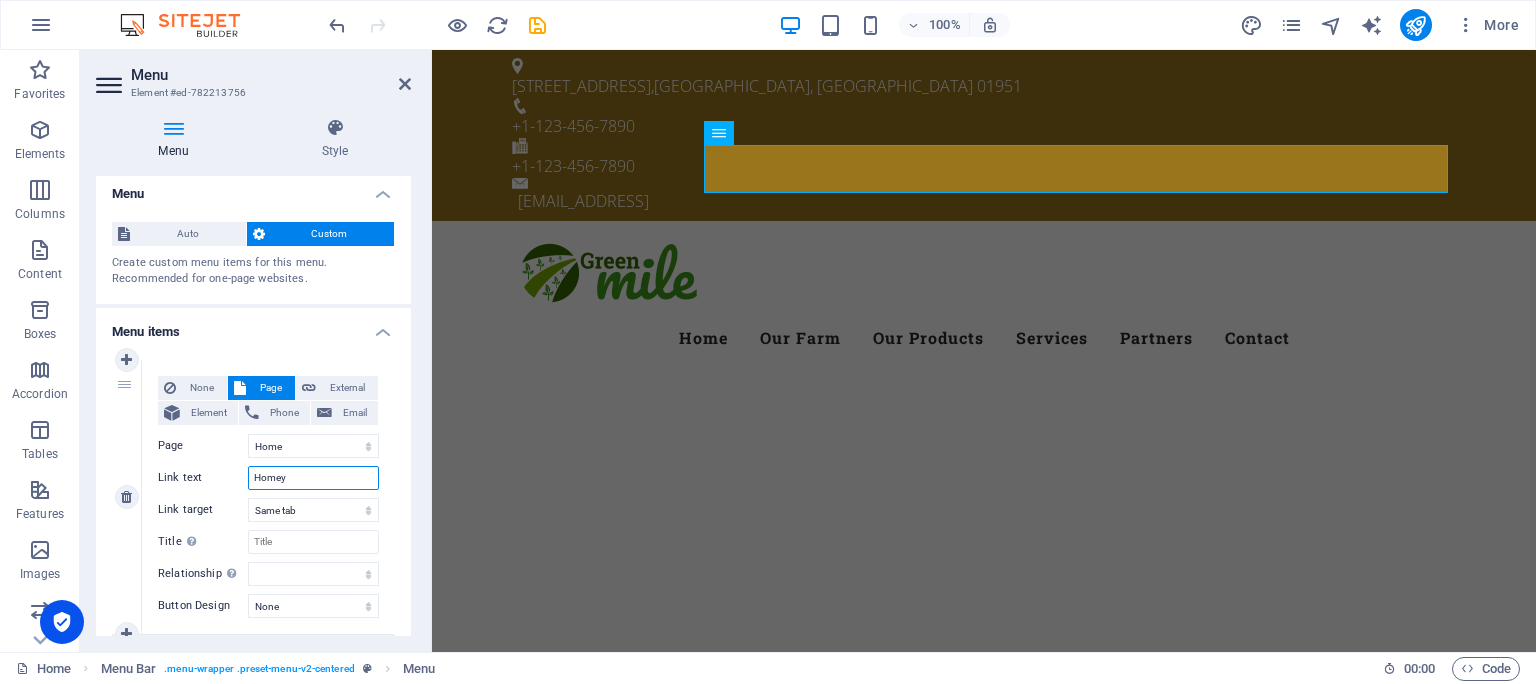select 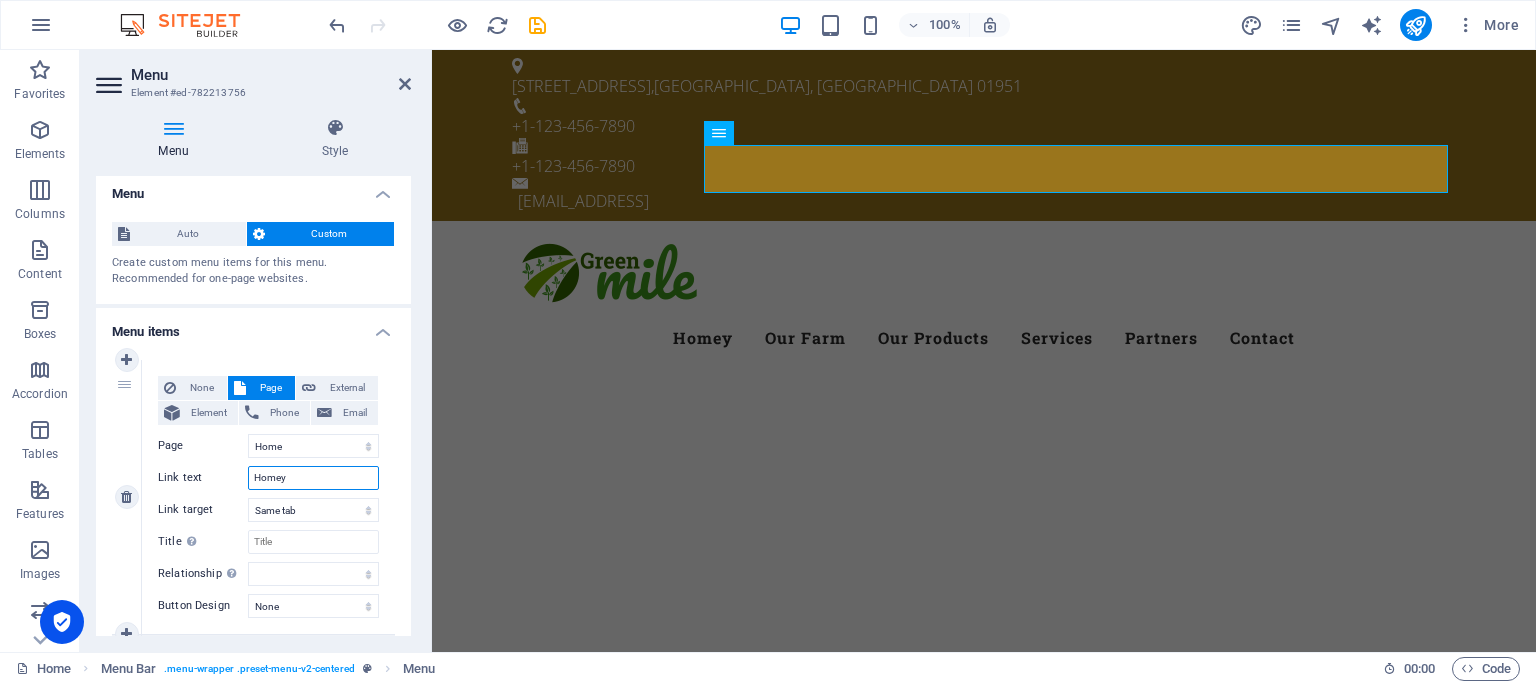 type on "Home" 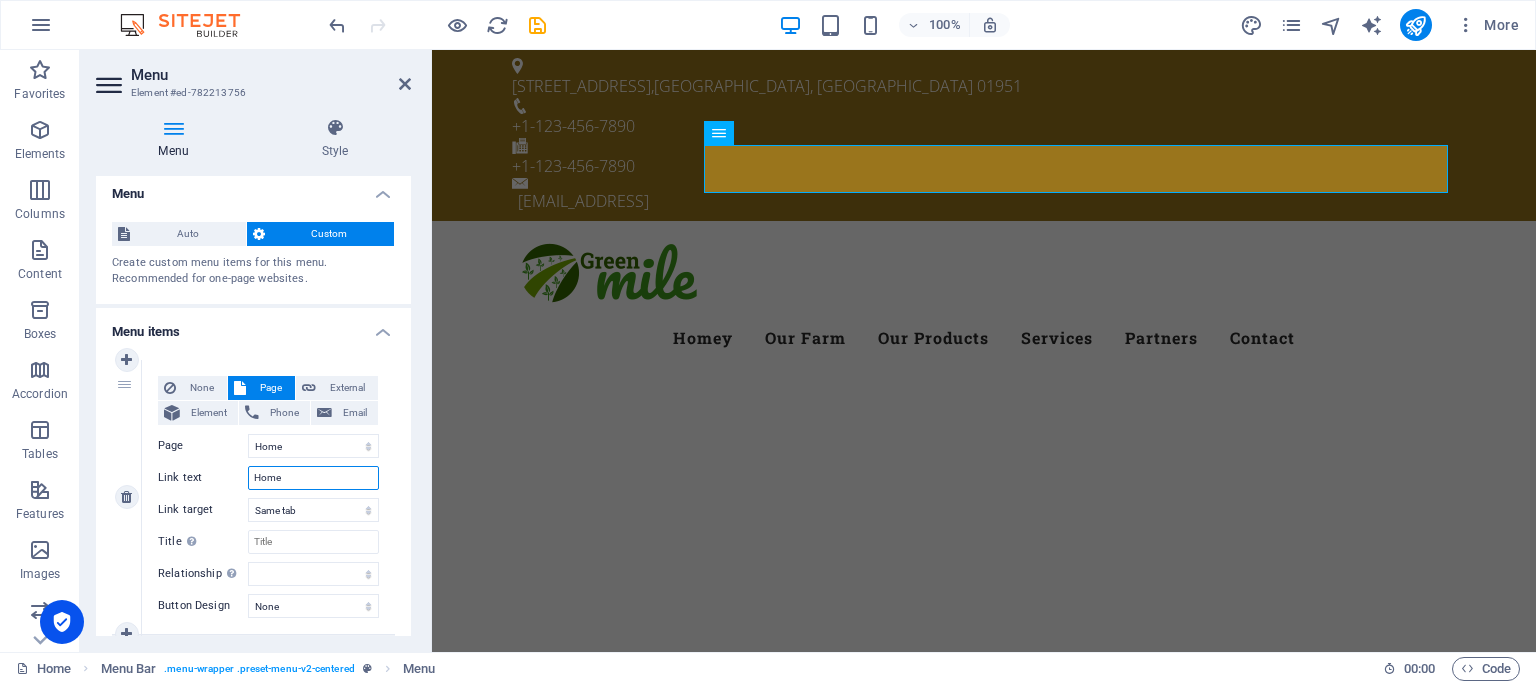 select 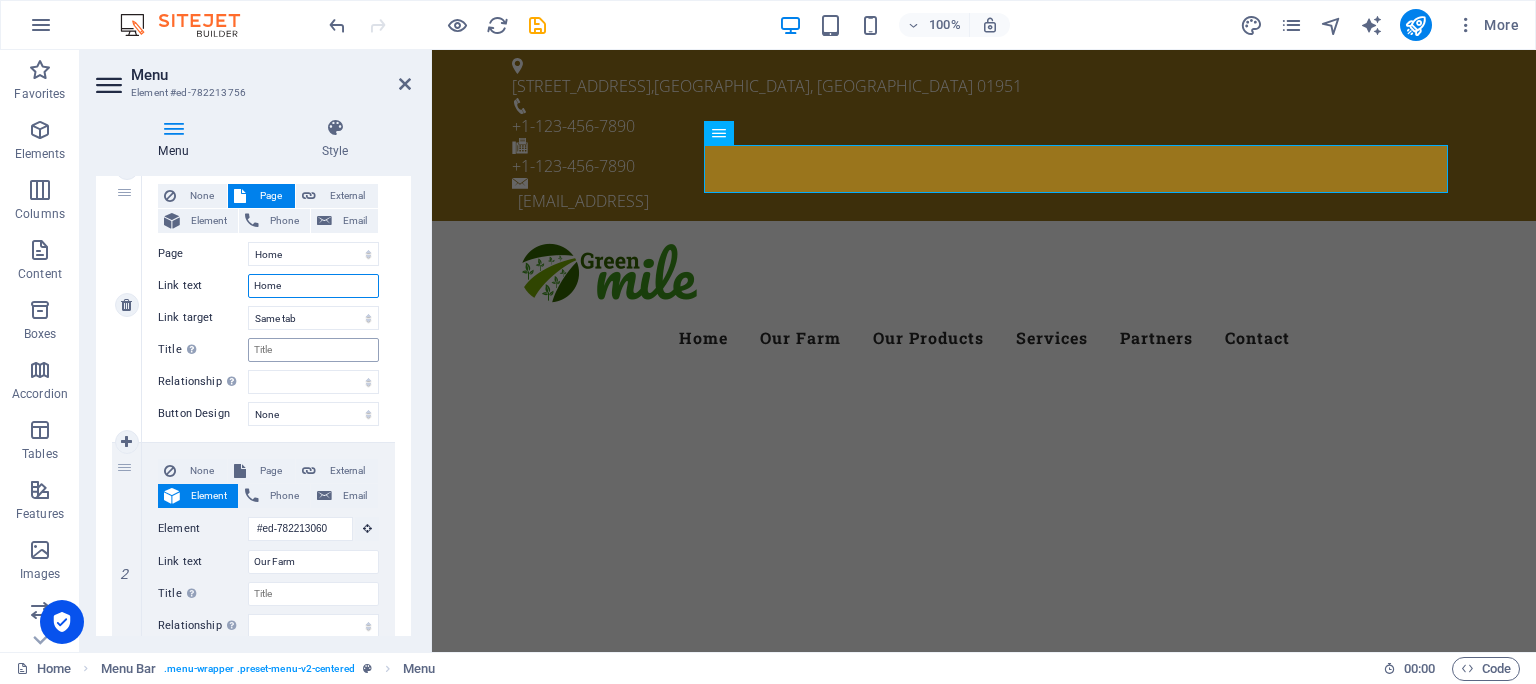 scroll, scrollTop: 191, scrollLeft: 0, axis: vertical 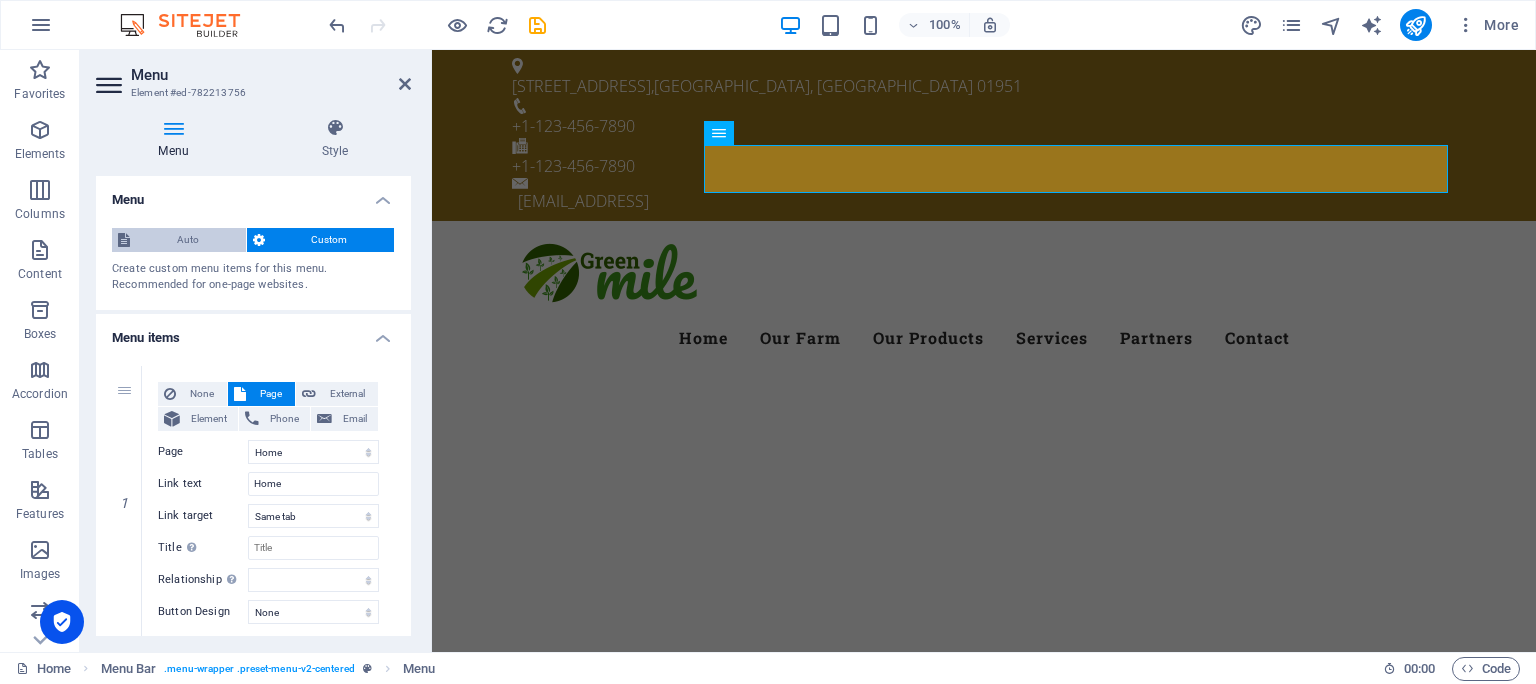 click on "Auto" at bounding box center (188, 240) 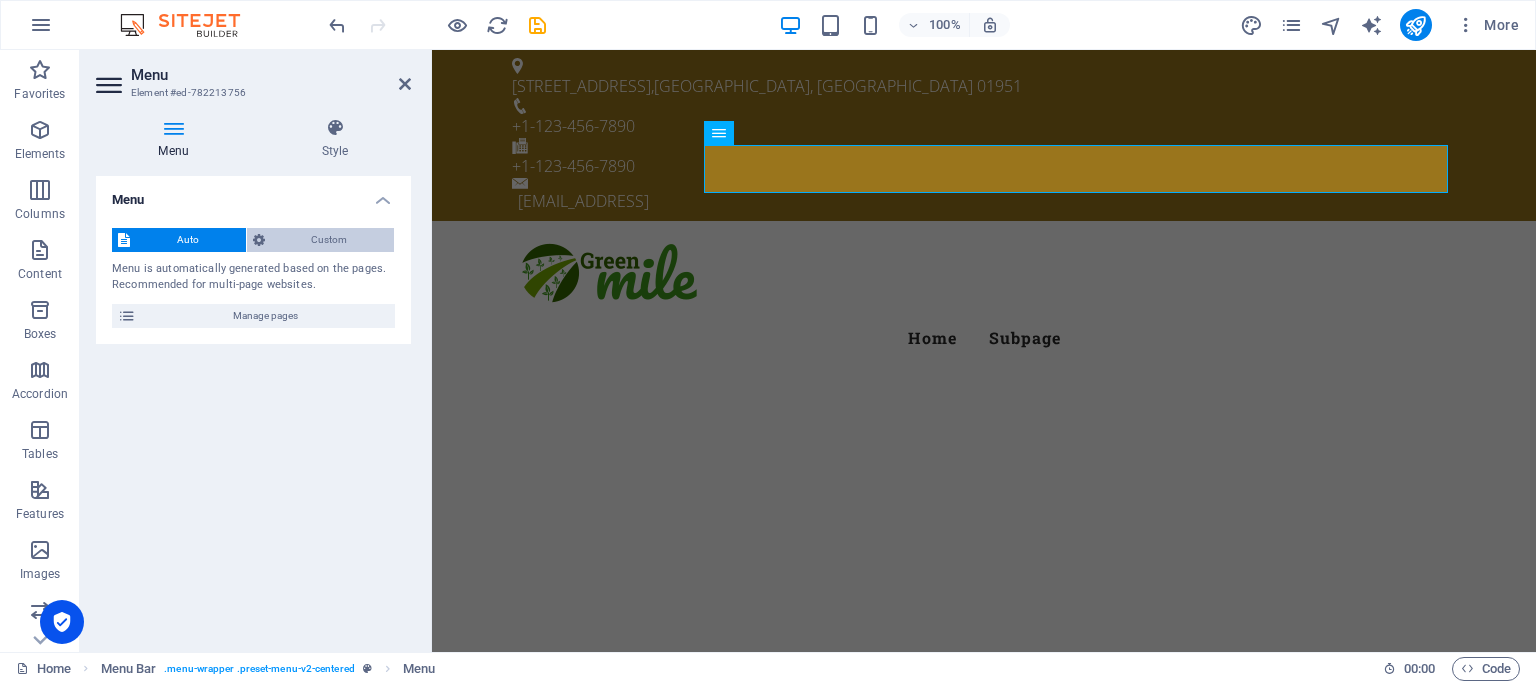click on "Custom" at bounding box center (330, 240) 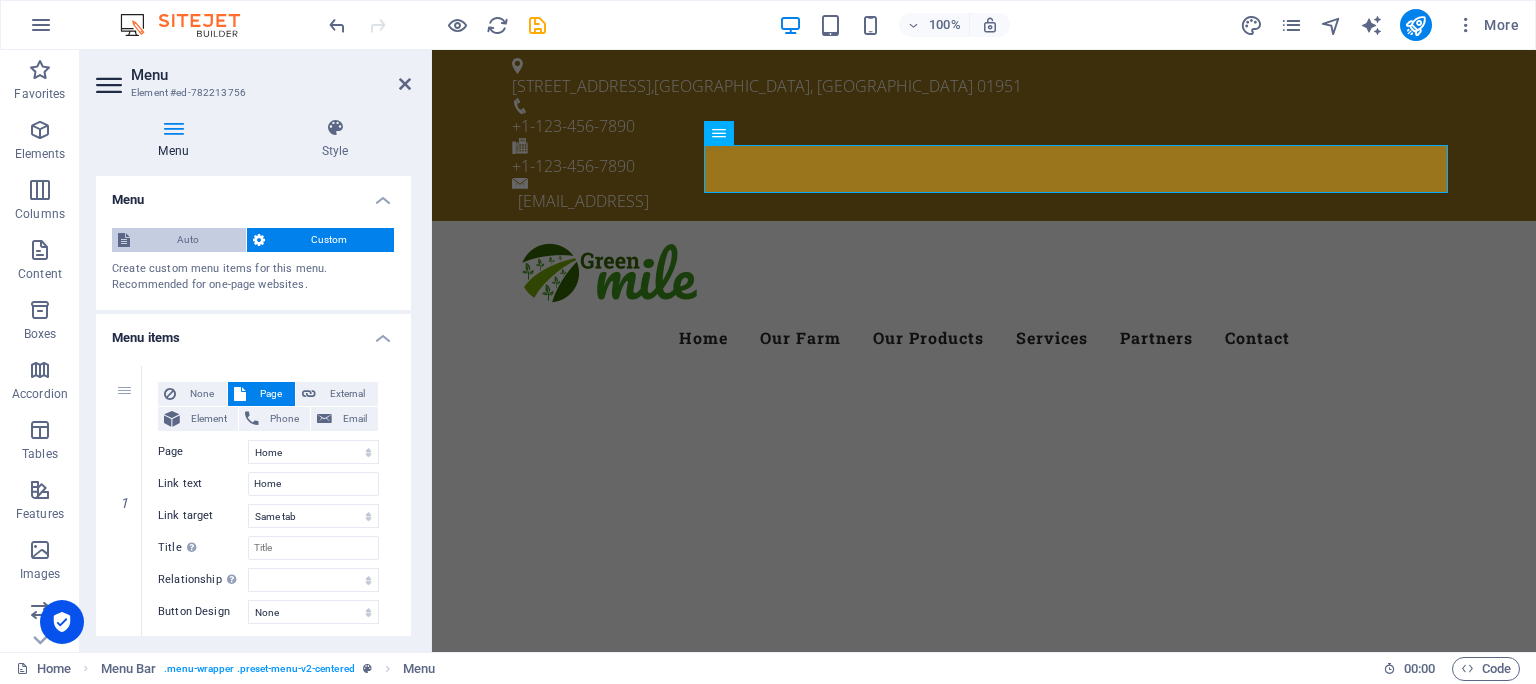 click on "Auto" at bounding box center [188, 240] 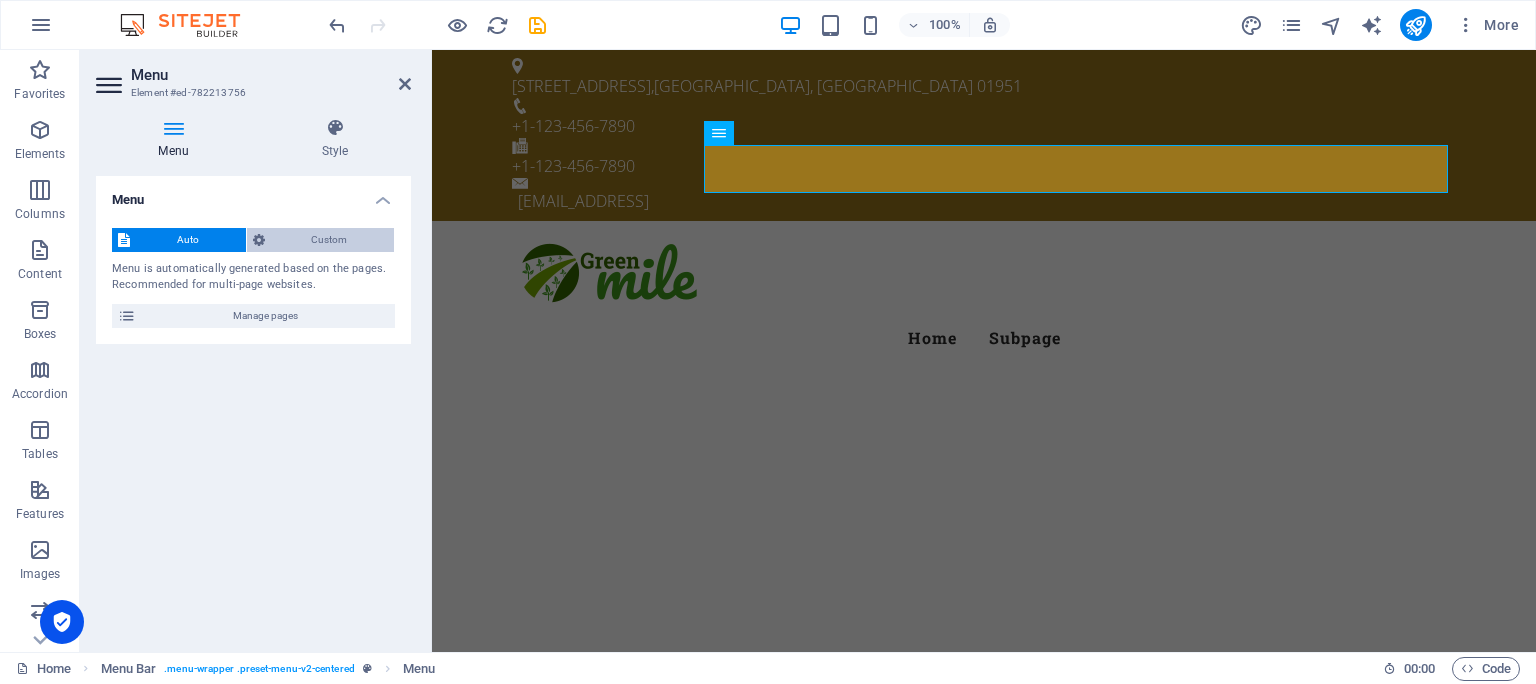 click on "Custom" at bounding box center [330, 240] 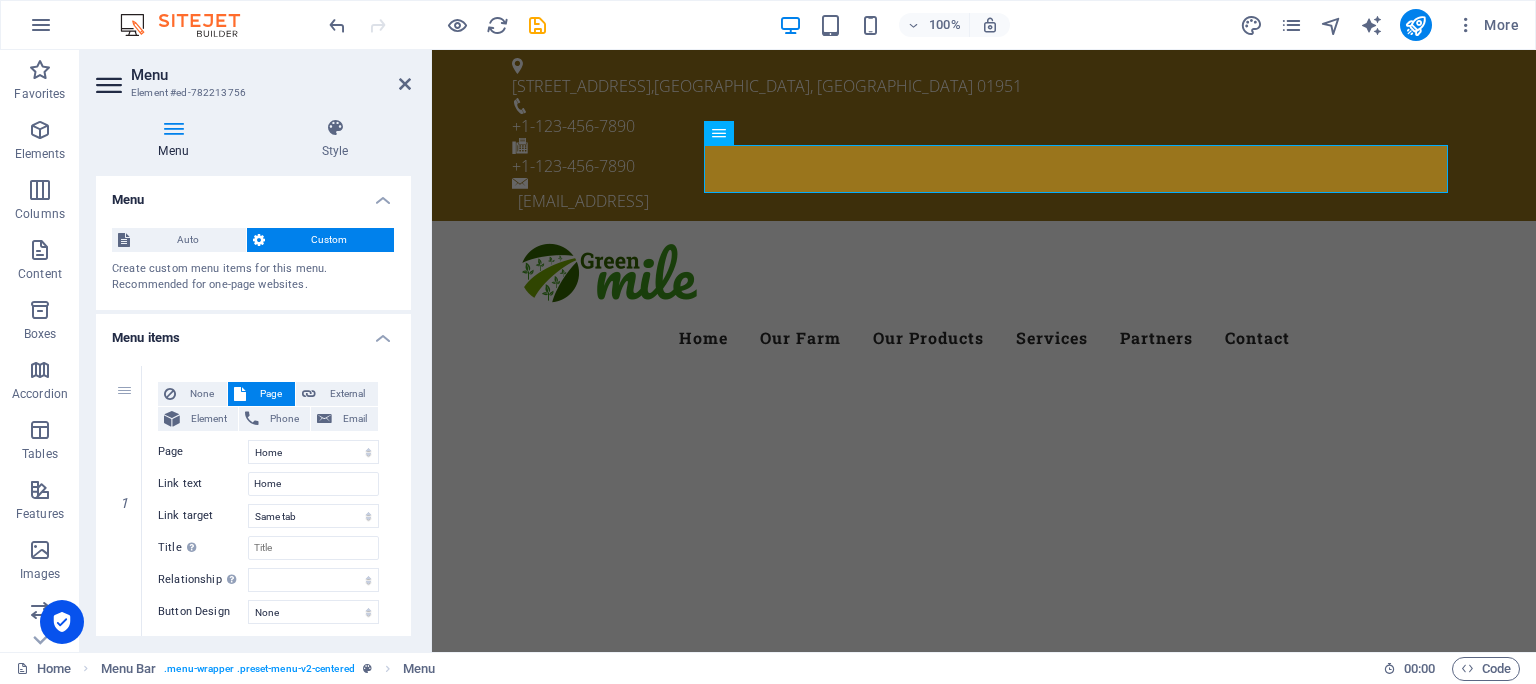click on "Menu Element #ed-782213756 Menu Style Menu Auto Custom Create custom menu items for this menu. Recommended for one-page websites. Manage pages Menu items 1 None Page External Element Phone Email Page Home Subpage Legal Notice Privacy Element
URL /15158864 Phone Email Link text Home Link target New tab Same tab Overlay Title Additional link description, should not be the same as the link text. The title is most often shown as a tooltip text when the mouse moves over the element. Leave empty if uncertain. Relationship Sets the  relationship of this link to the link target . For example, the value "nofollow" instructs search engines not to follow the link. Can be left empty. alternate author bookmark external help license next nofollow noreferrer noopener prev search tag Button Design None Default Primary Secondary 2 None Page External Element Phone Email Page Home Subpage Legal Notice Privacy Element #ed-782213060
URL Phone Email Link text Our Farm Link target tag" at bounding box center [256, 351] 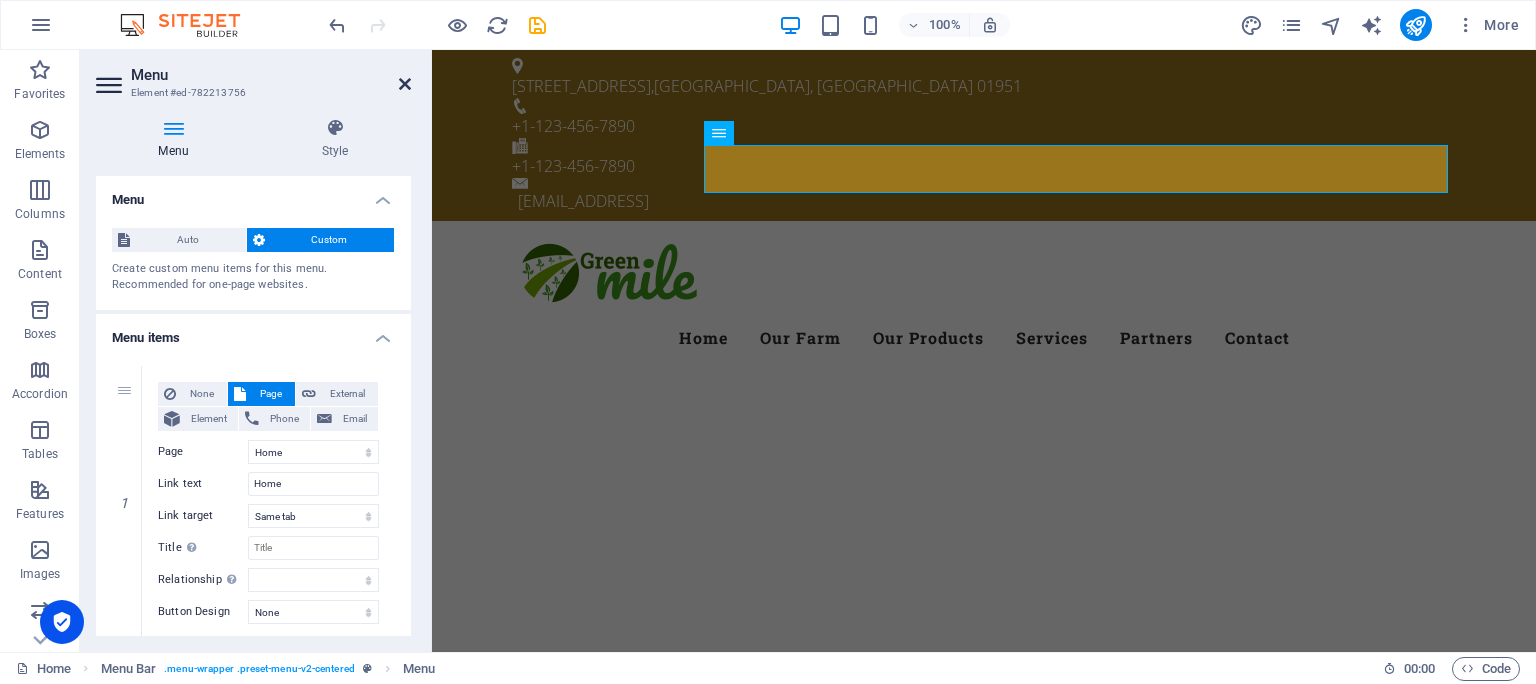 click at bounding box center [405, 84] 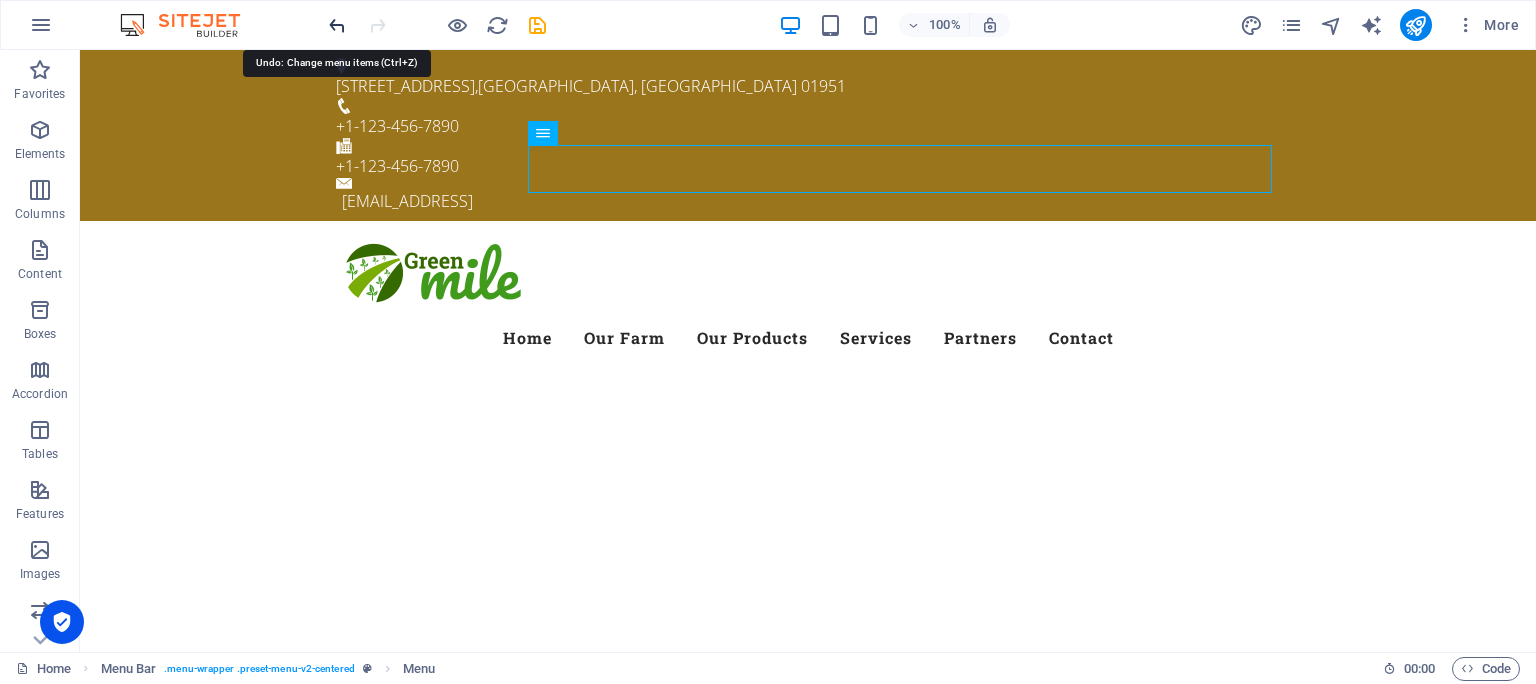 click at bounding box center [337, 25] 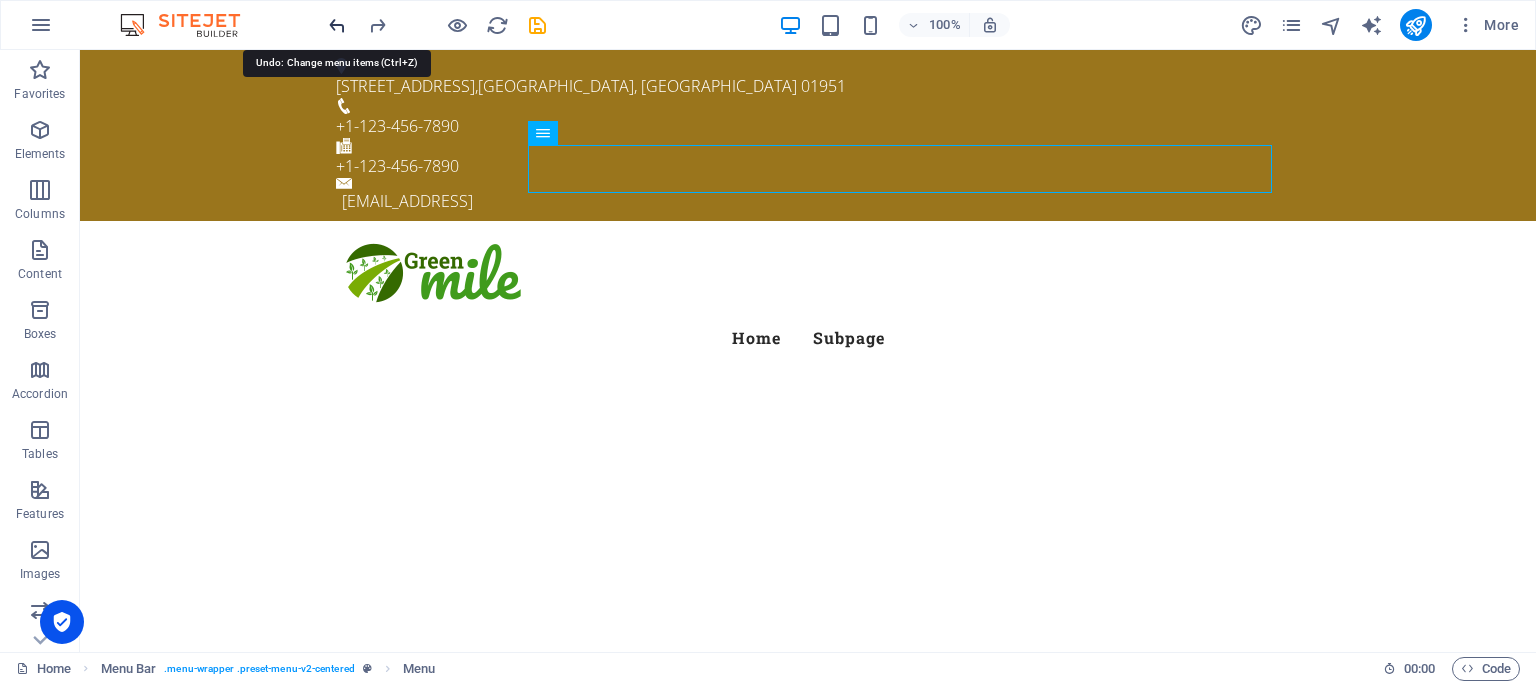 click at bounding box center [337, 25] 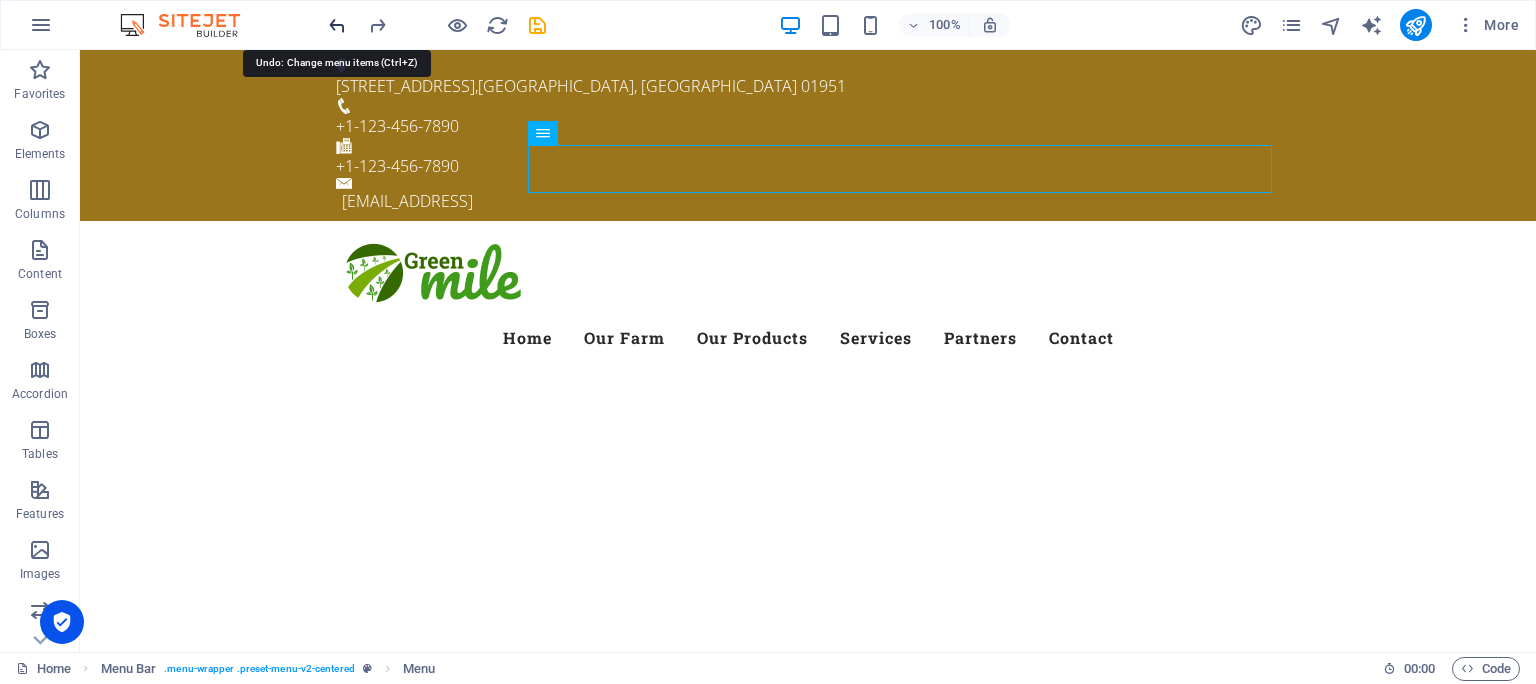 click at bounding box center (337, 25) 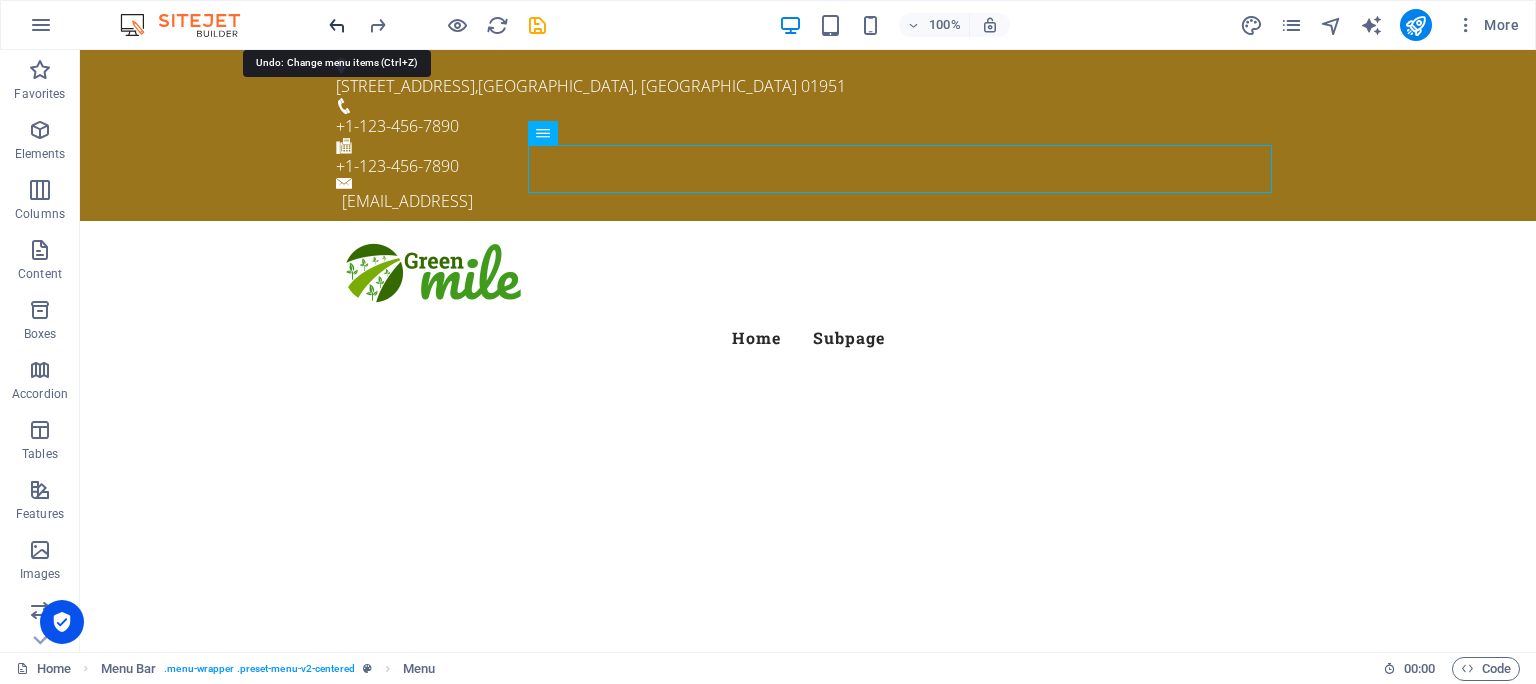 click at bounding box center (337, 25) 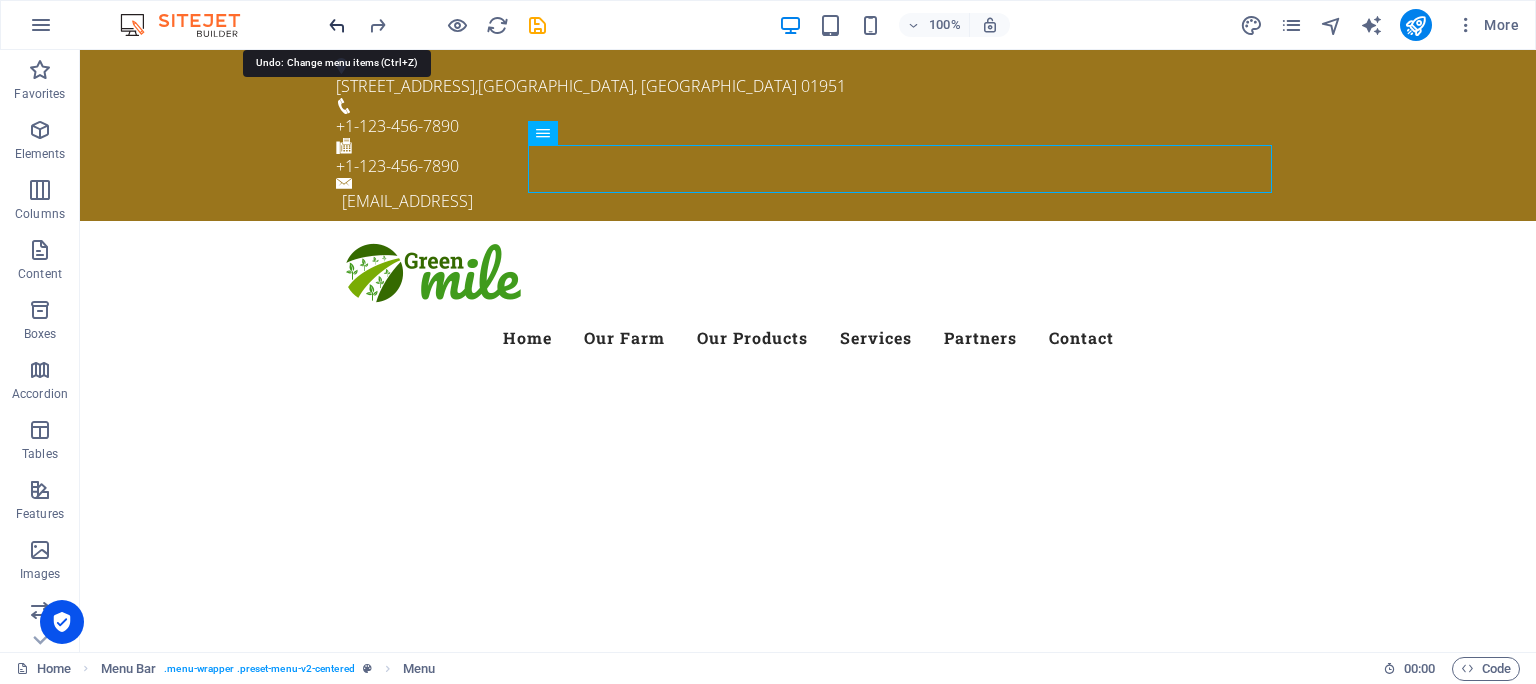 click at bounding box center (337, 25) 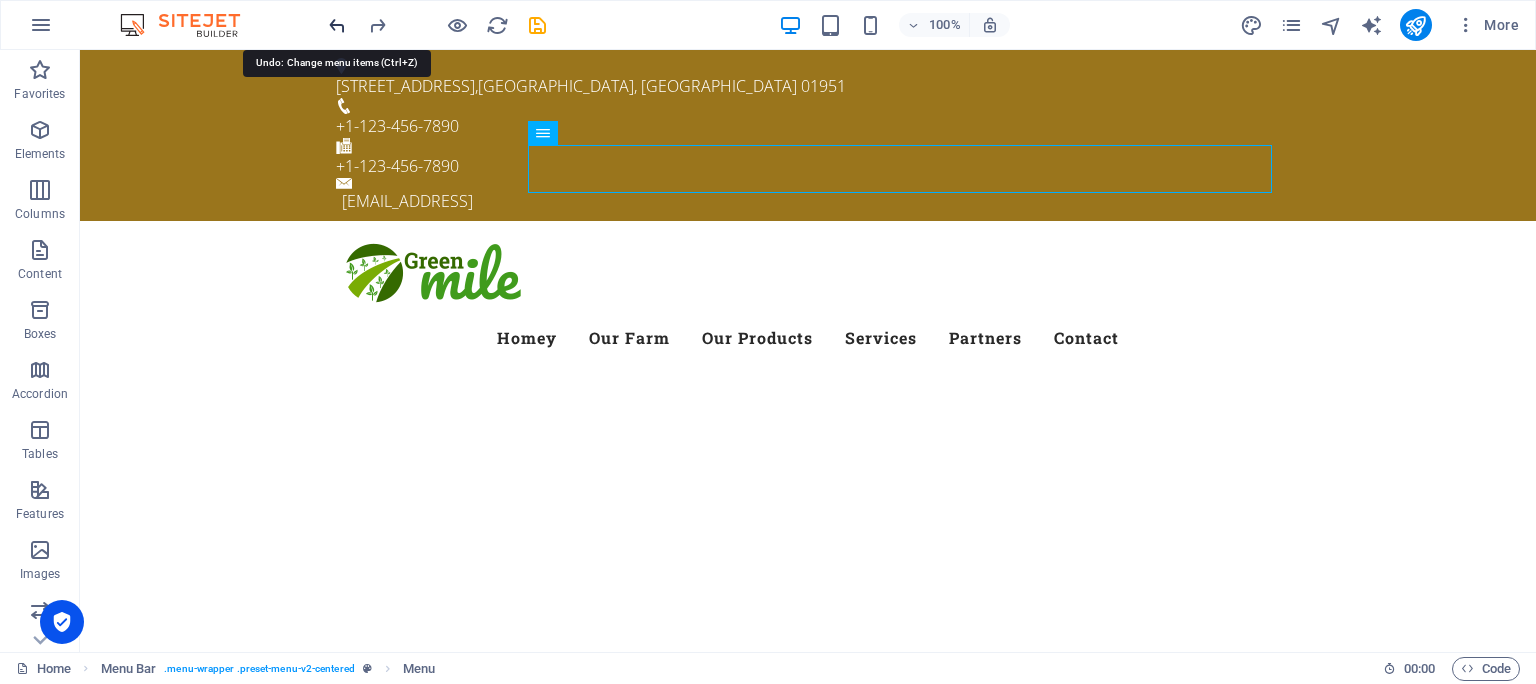 click at bounding box center [337, 25] 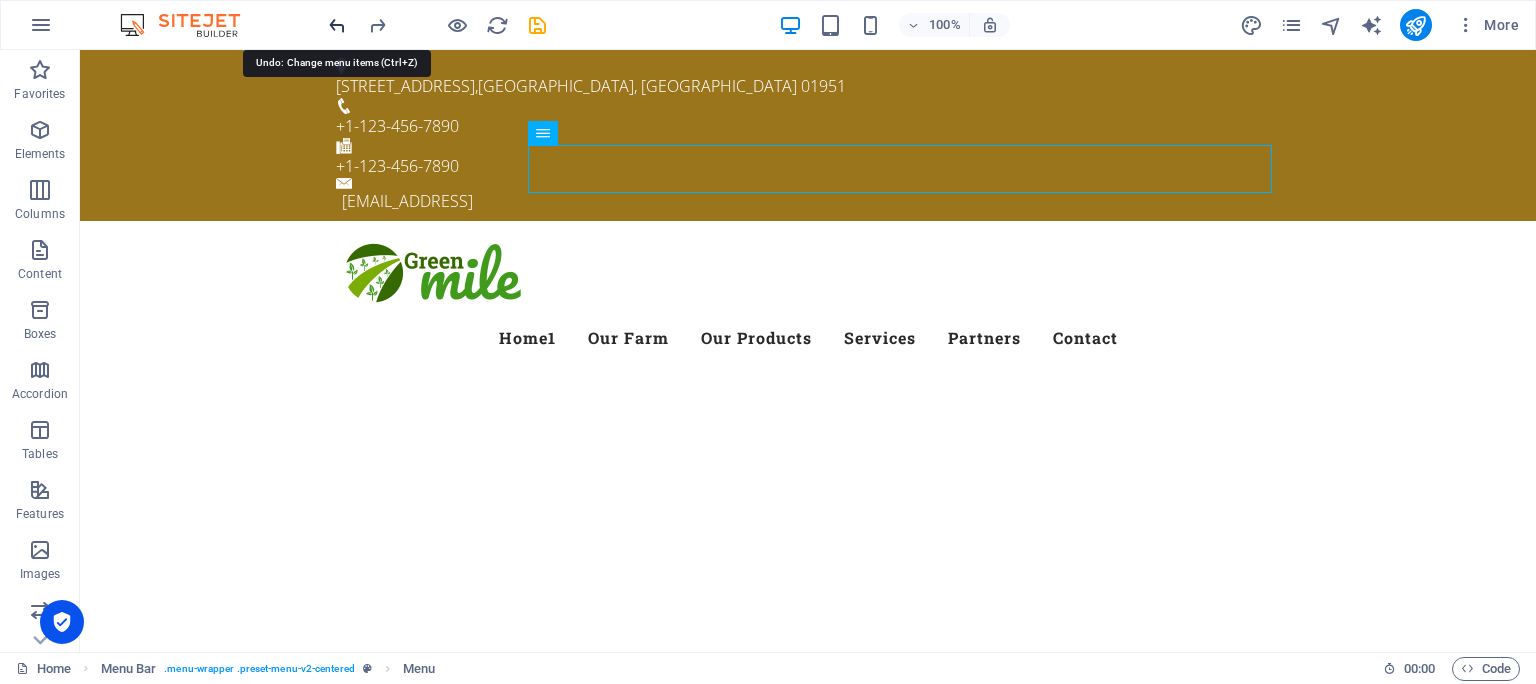 click at bounding box center [337, 25] 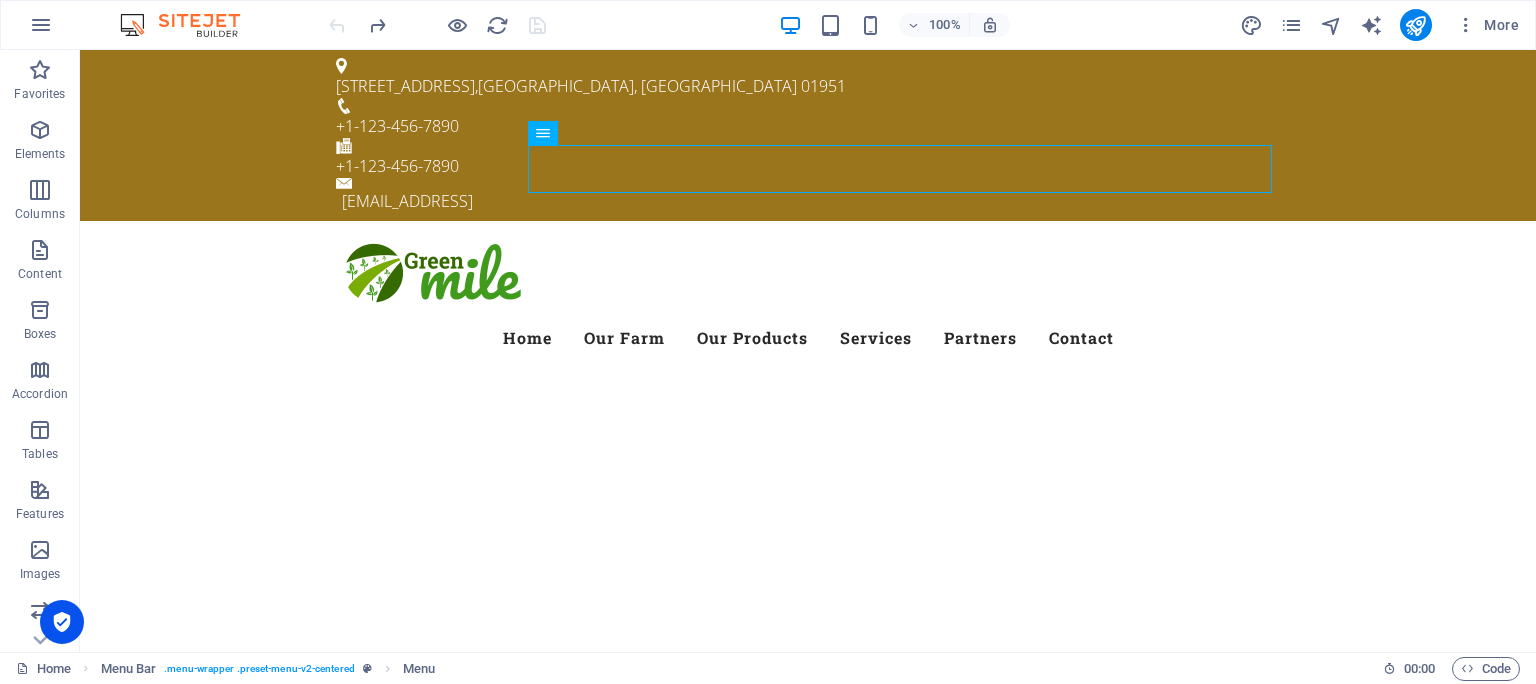 click at bounding box center [437, 25] 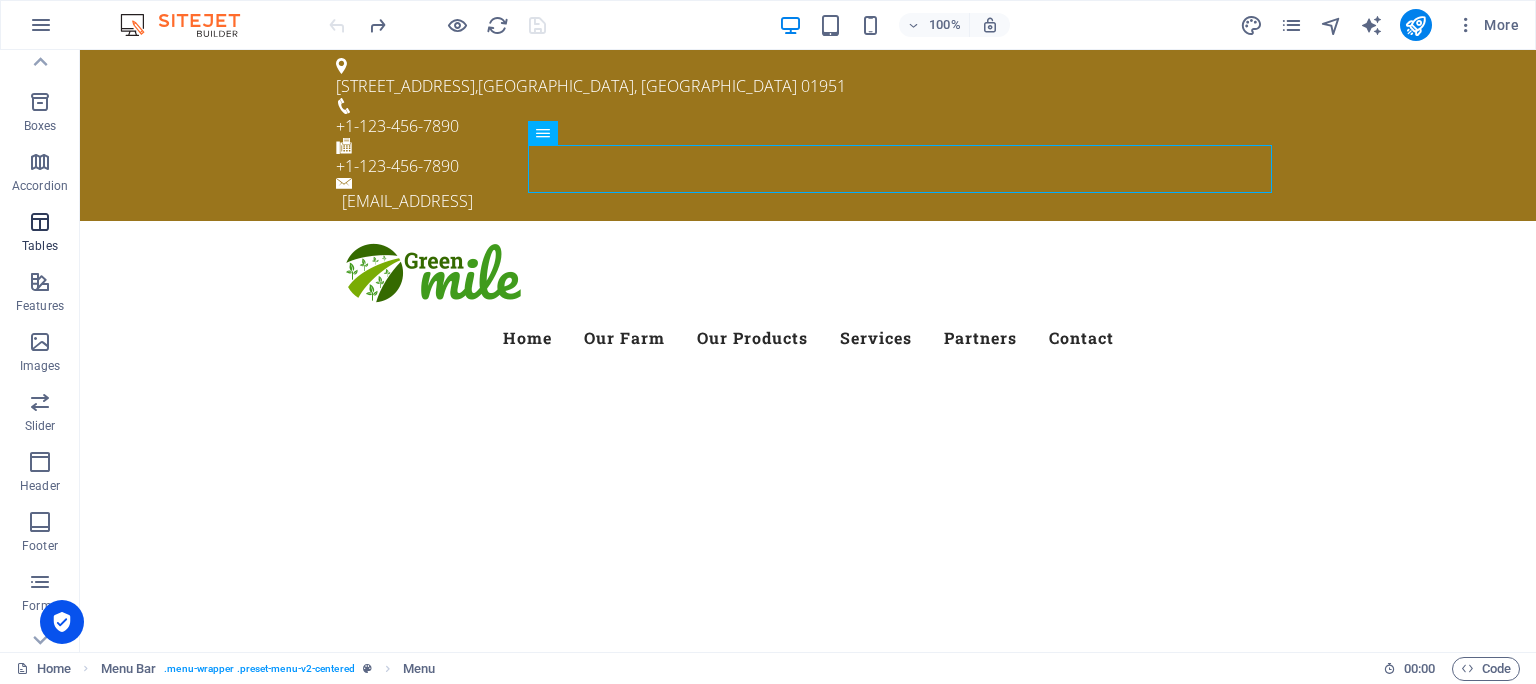 scroll, scrollTop: 298, scrollLeft: 0, axis: vertical 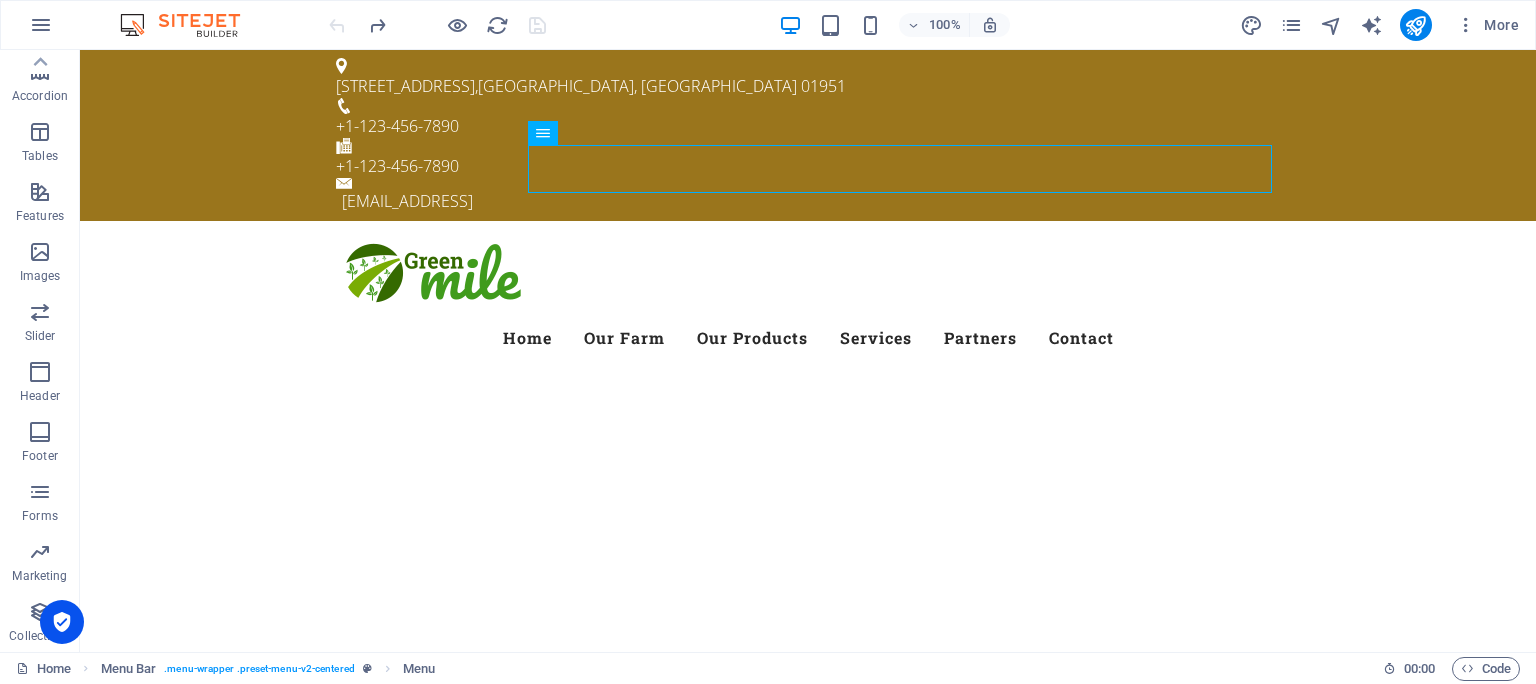 click at bounding box center [62, 622] 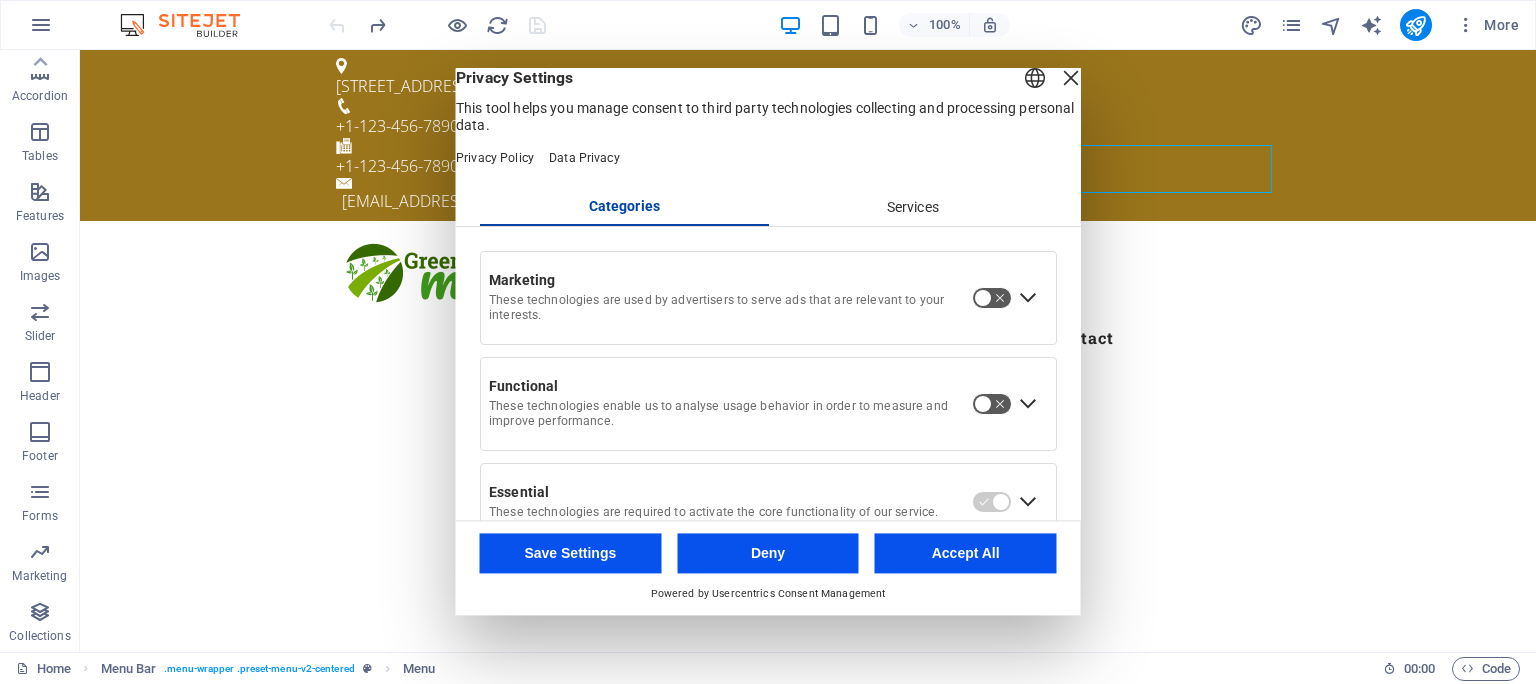 click at bounding box center (1071, 78) 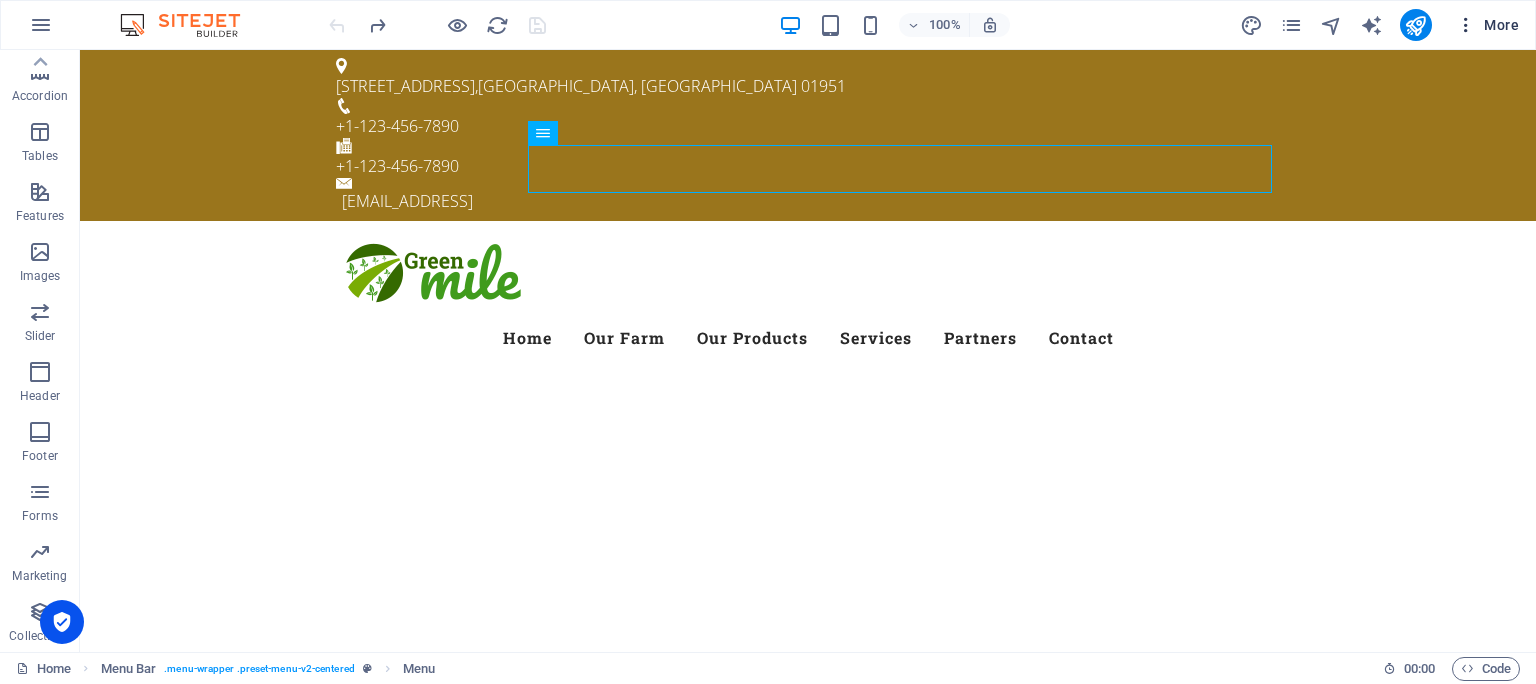 click on "More" at bounding box center (1487, 25) 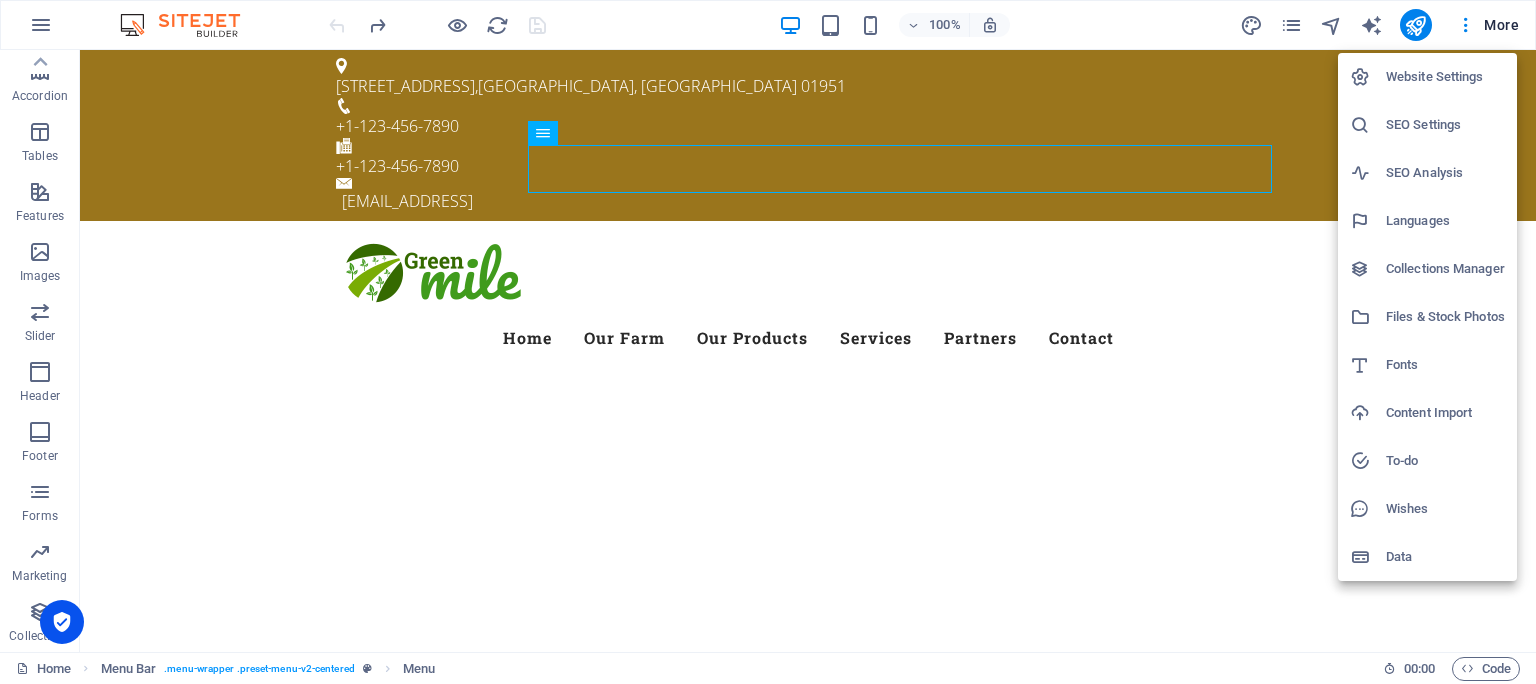 click on "Website Settings" at bounding box center (1445, 77) 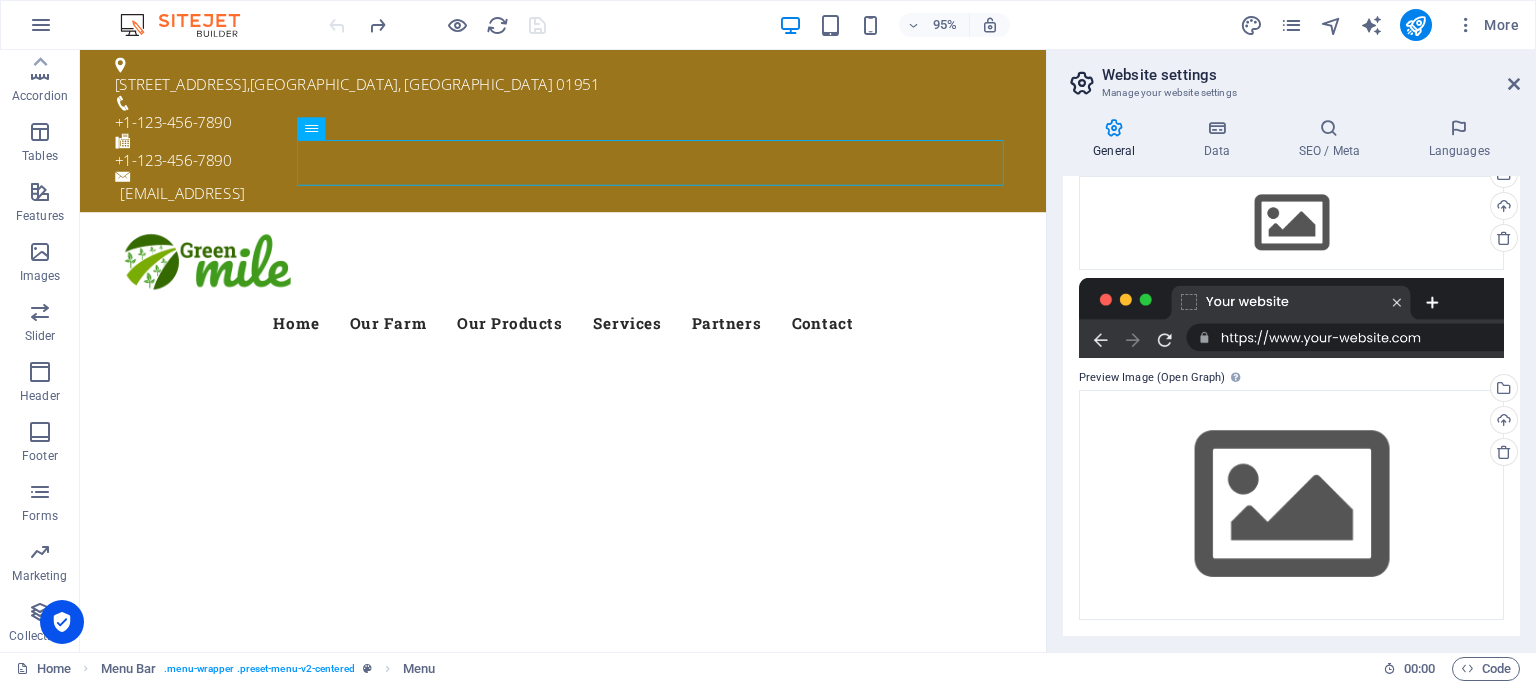 scroll, scrollTop: 0, scrollLeft: 0, axis: both 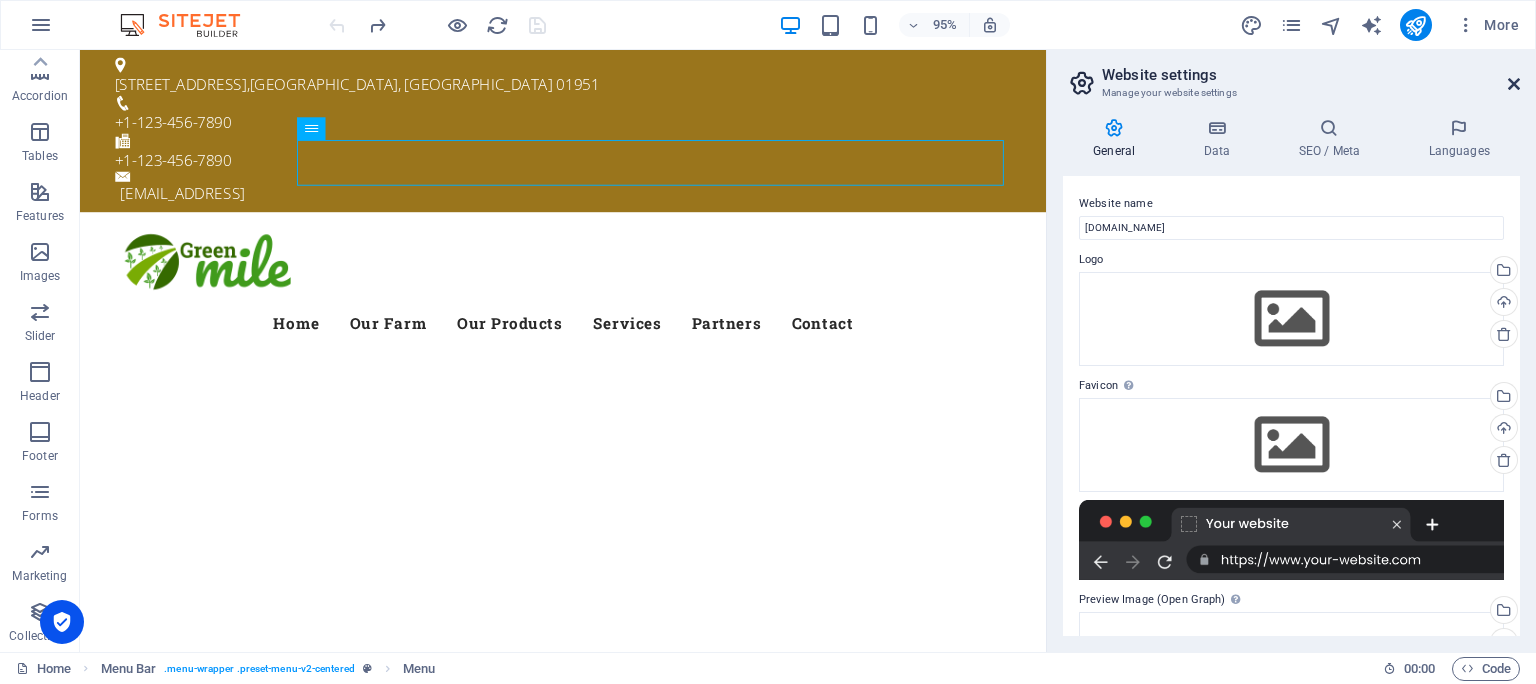 click at bounding box center [1514, 84] 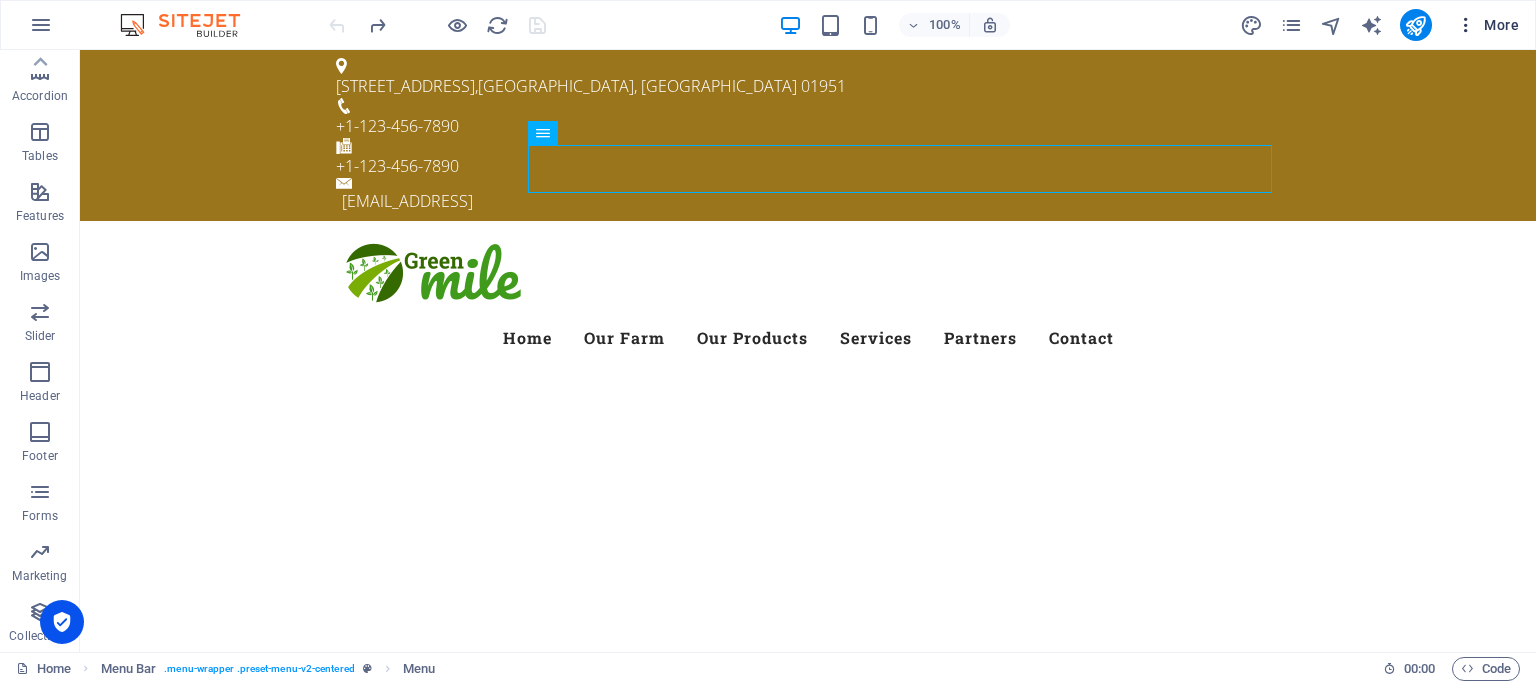 click at bounding box center (1466, 25) 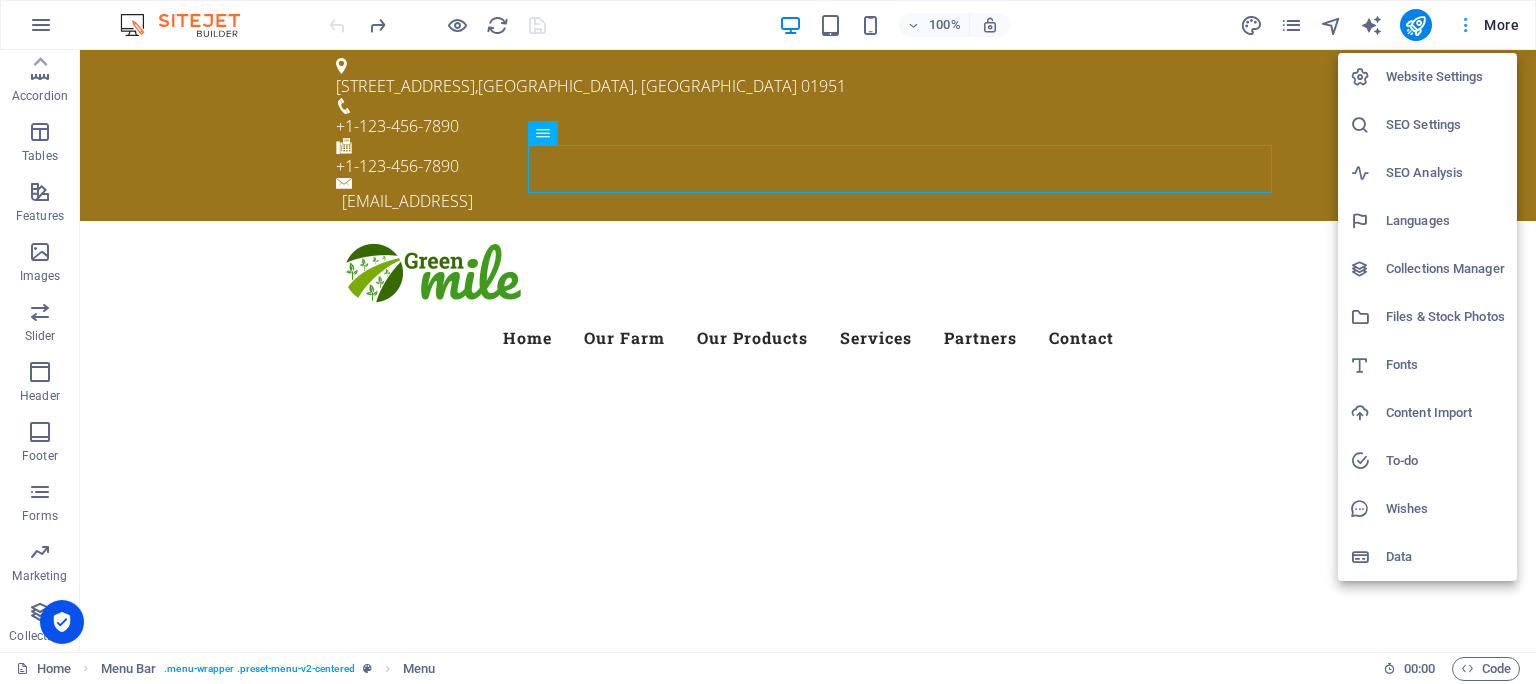 click at bounding box center (768, 342) 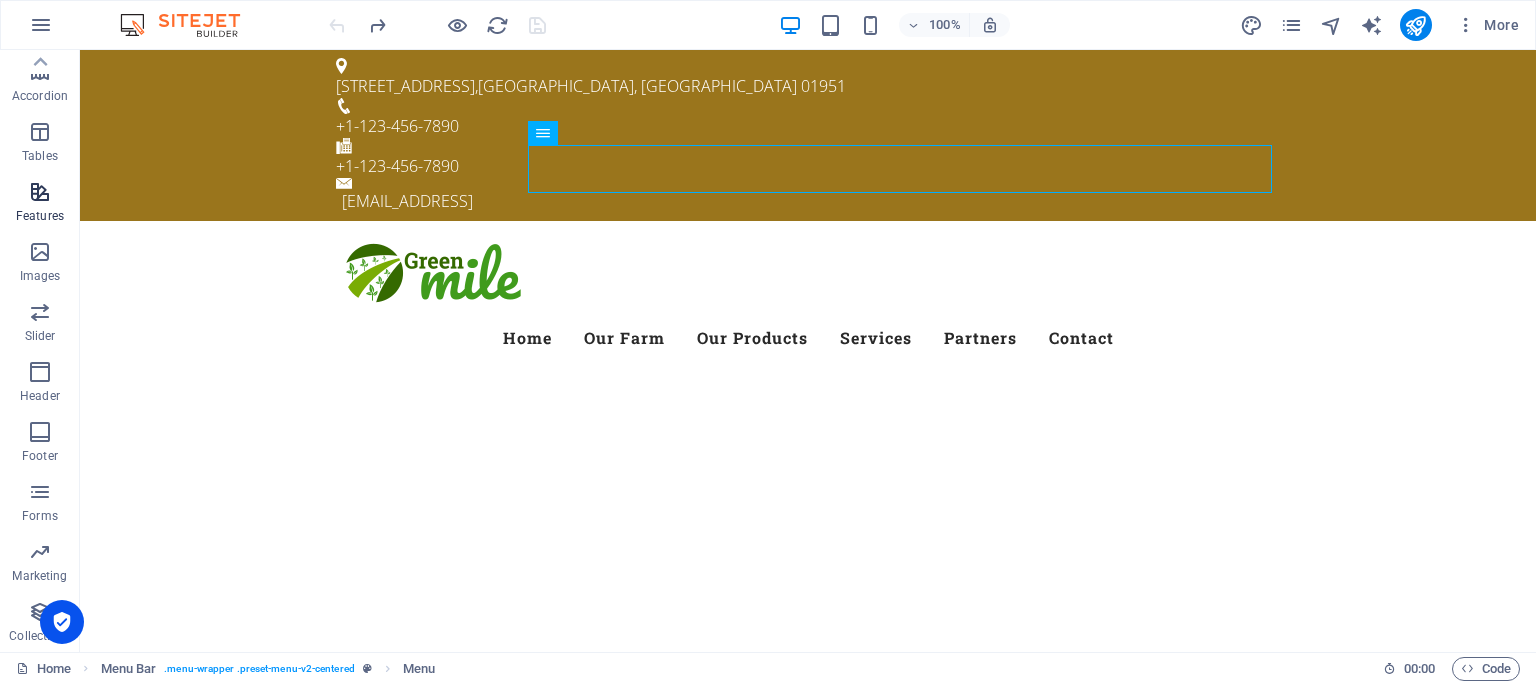 scroll, scrollTop: 0, scrollLeft: 0, axis: both 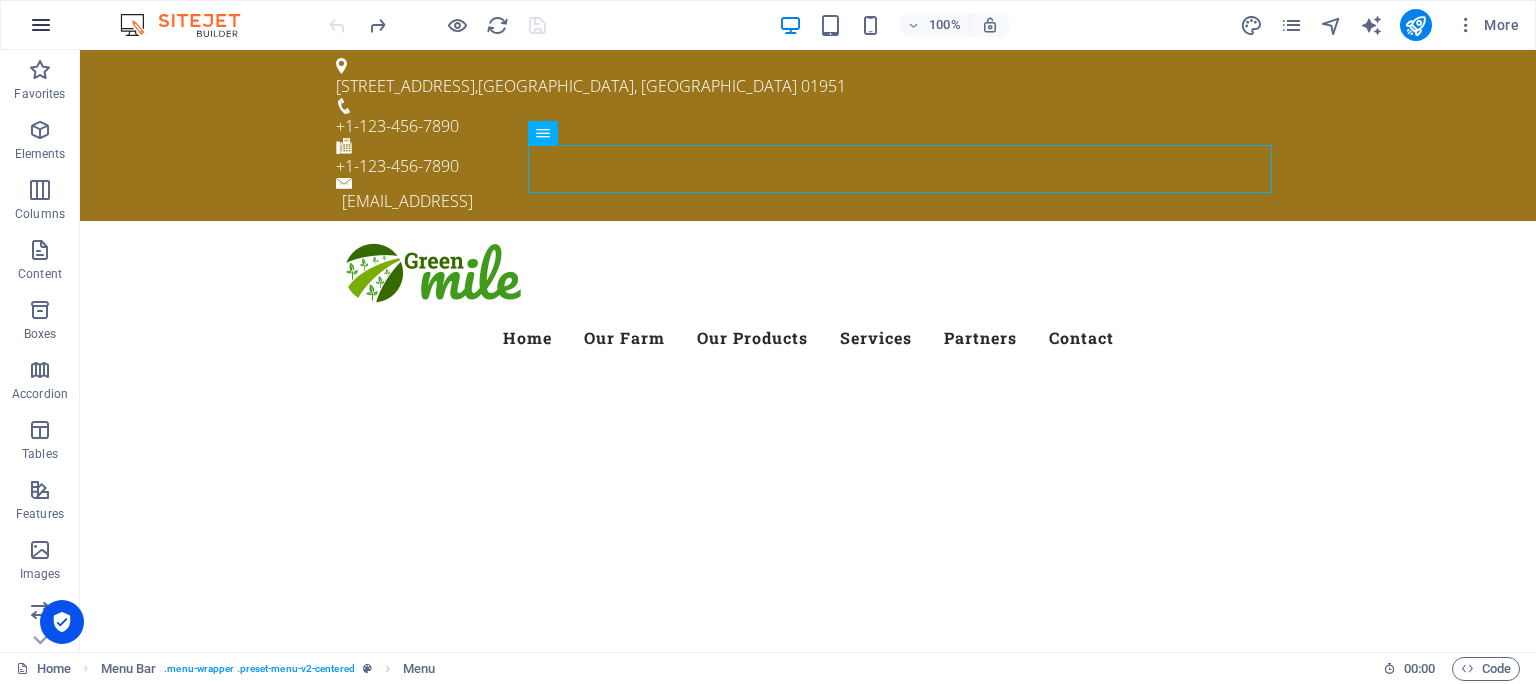click at bounding box center (41, 25) 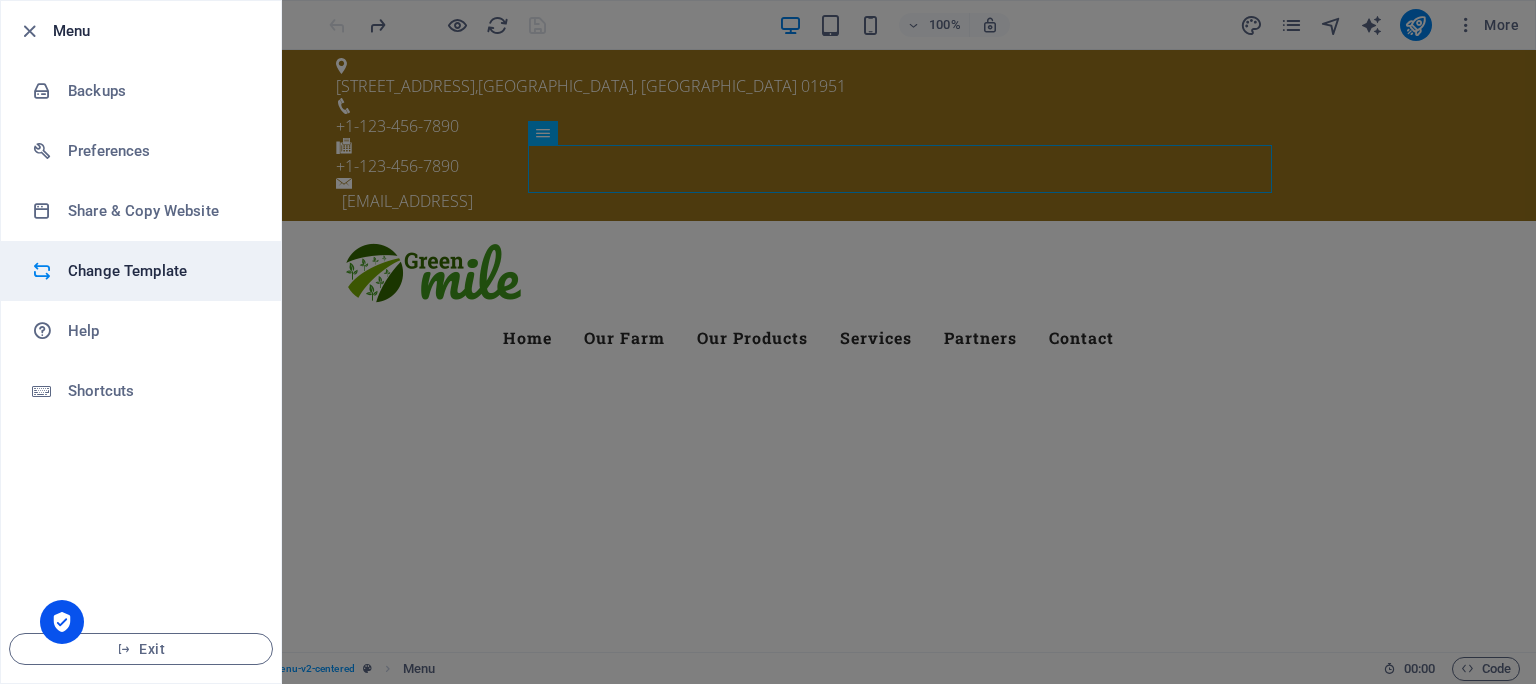 click on "Change Template" at bounding box center (160, 271) 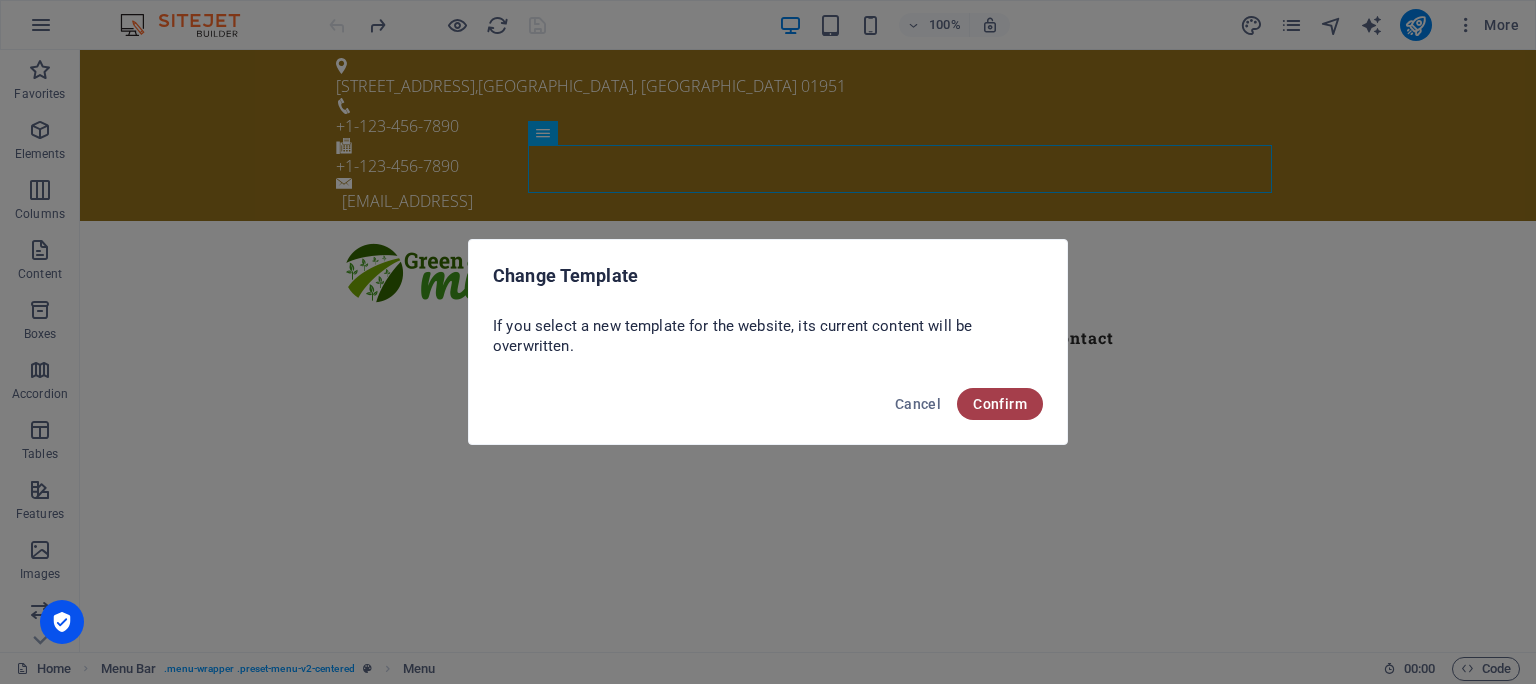 click on "Confirm" at bounding box center [1000, 404] 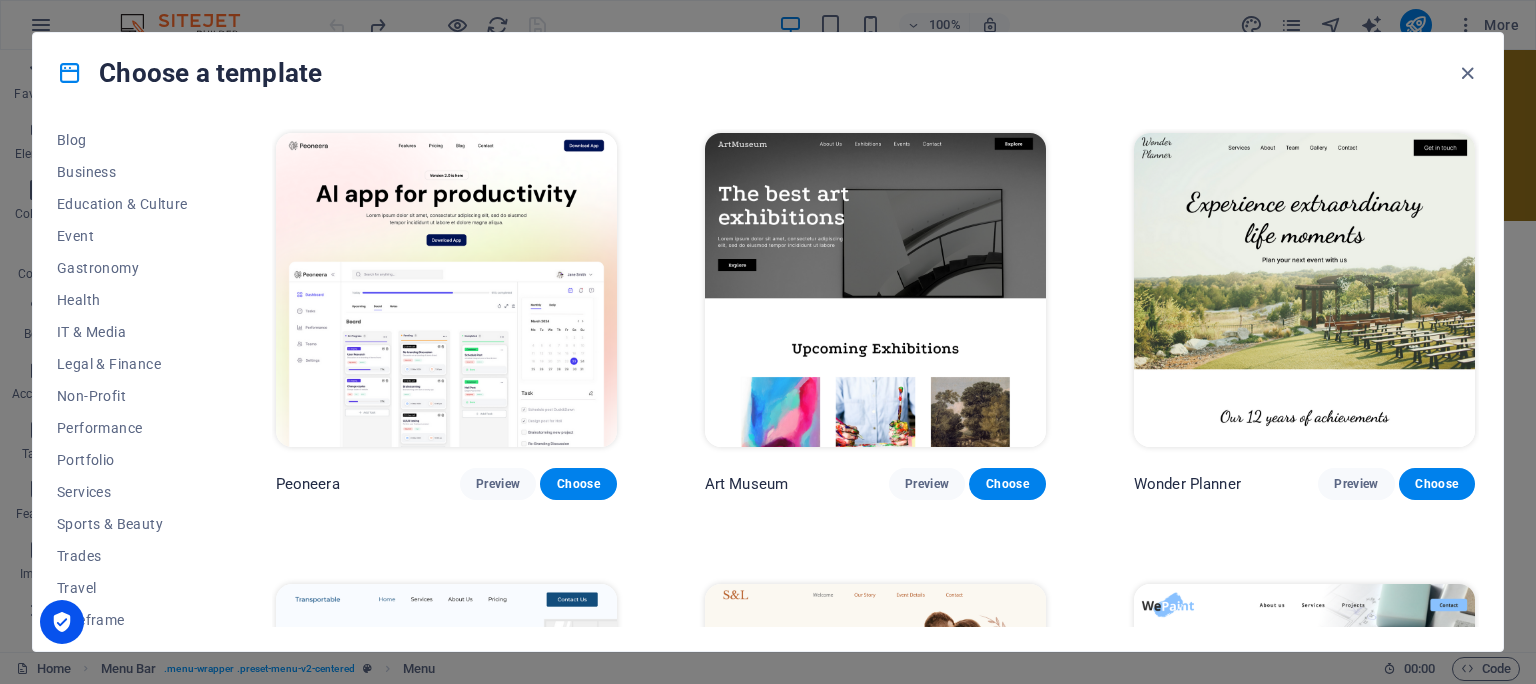 scroll, scrollTop: 302, scrollLeft: 0, axis: vertical 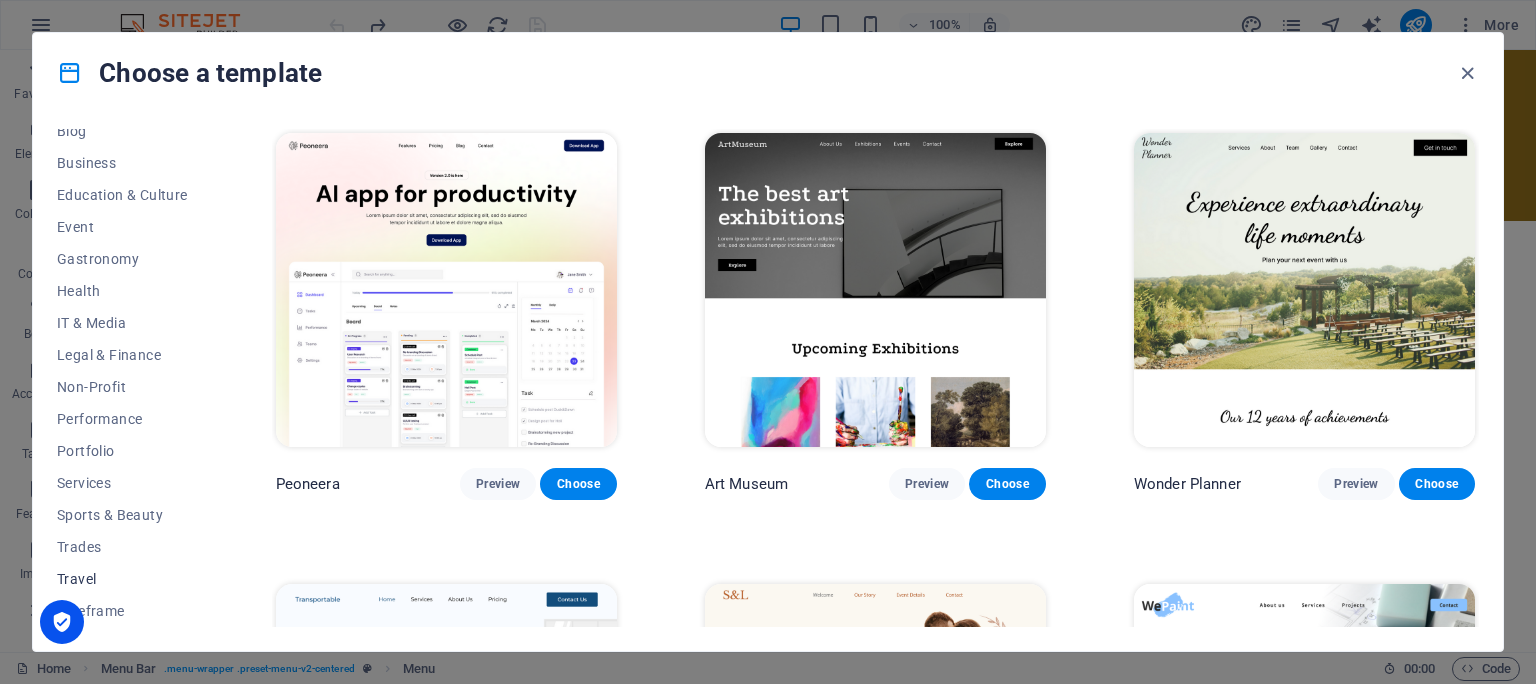 click on "Travel" at bounding box center (122, 579) 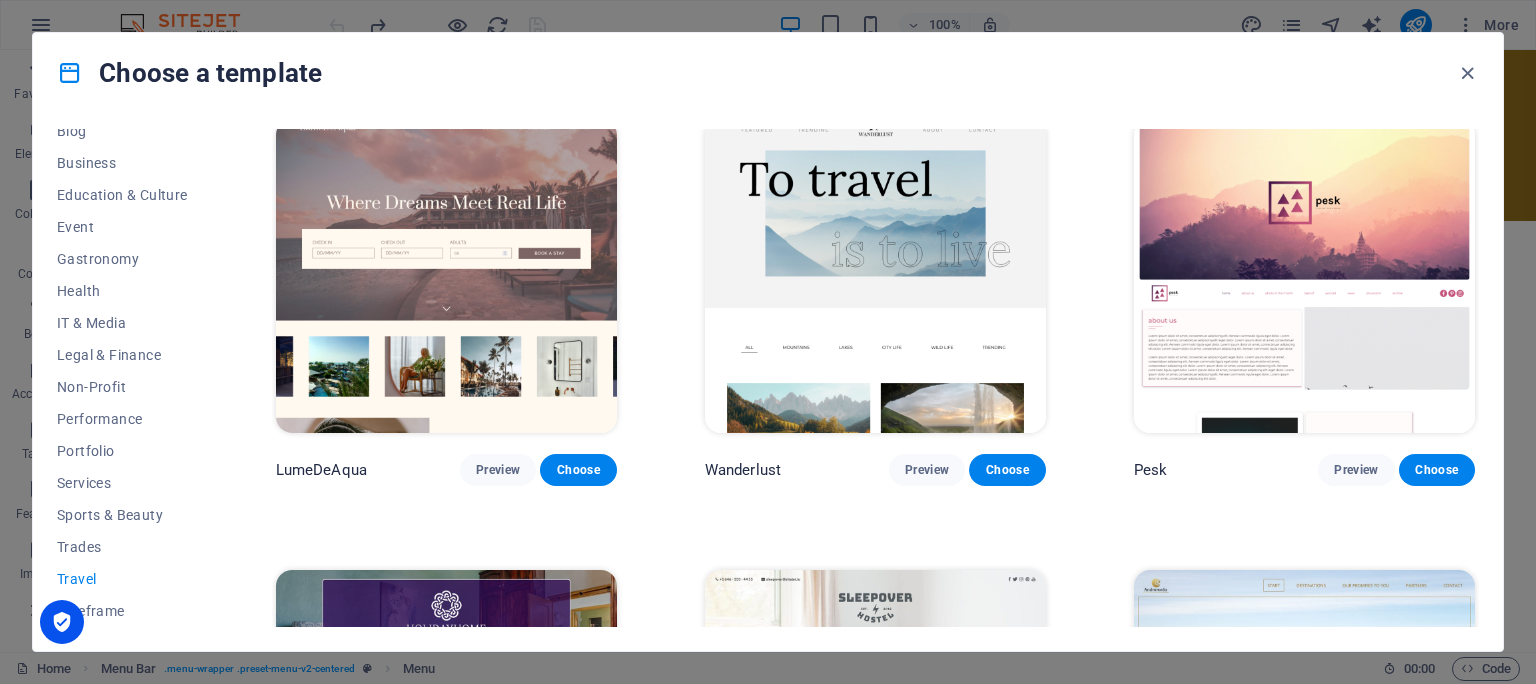 scroll, scrollTop: 0, scrollLeft: 0, axis: both 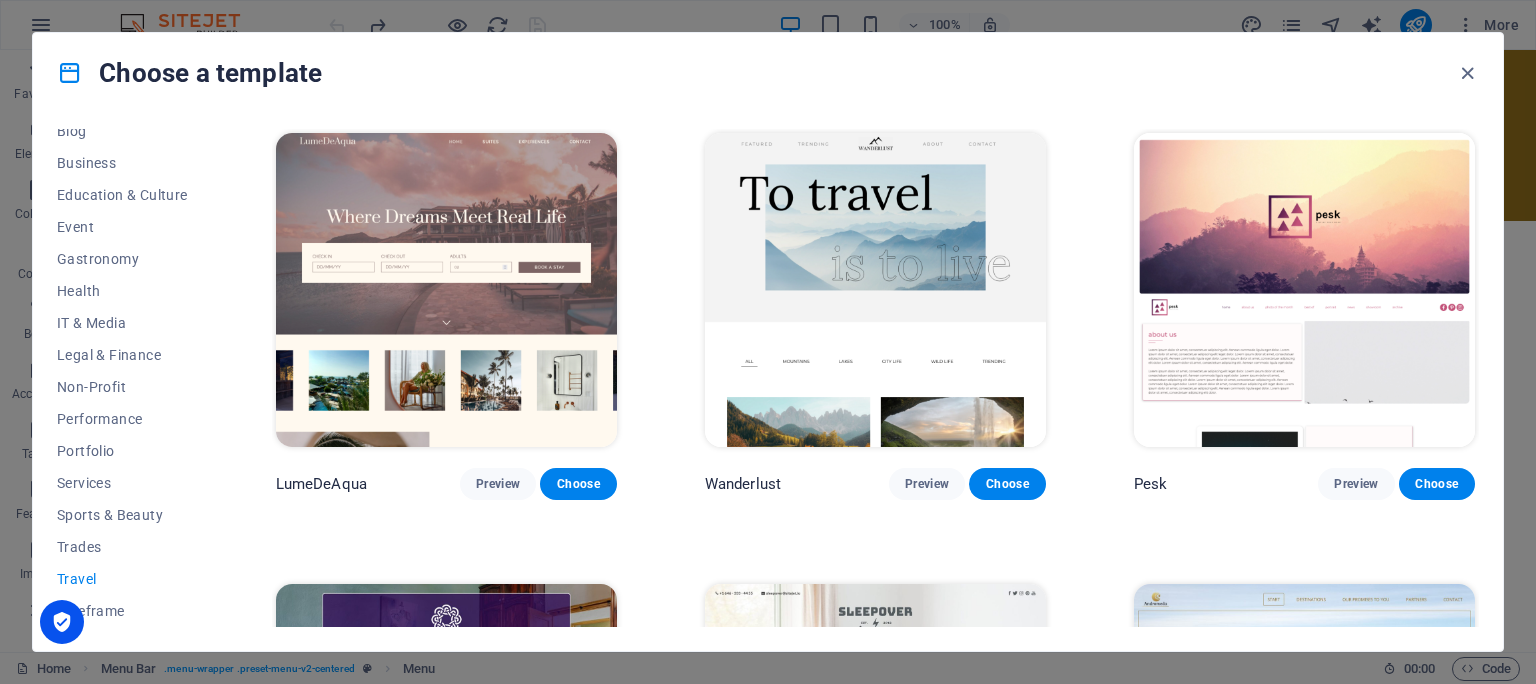 click on "Choose a template All Templates My Templates New Trending Landingpage Multipager Onepager Art & Design Blank Blog Business Education & Culture Event Gastronomy Health IT & Media Legal & Finance Non-Profit Performance Portfolio Services Sports & Beauty Trades Travel Wireframe LumeDeAqua Preview Choose Wanderlust Preview Choose Pesk Preview Choose Holidayhome Preview Choose Sleepover Preview Choose Andromeda Preview Choose Hotel Royal Preview Choose" at bounding box center [768, 342] 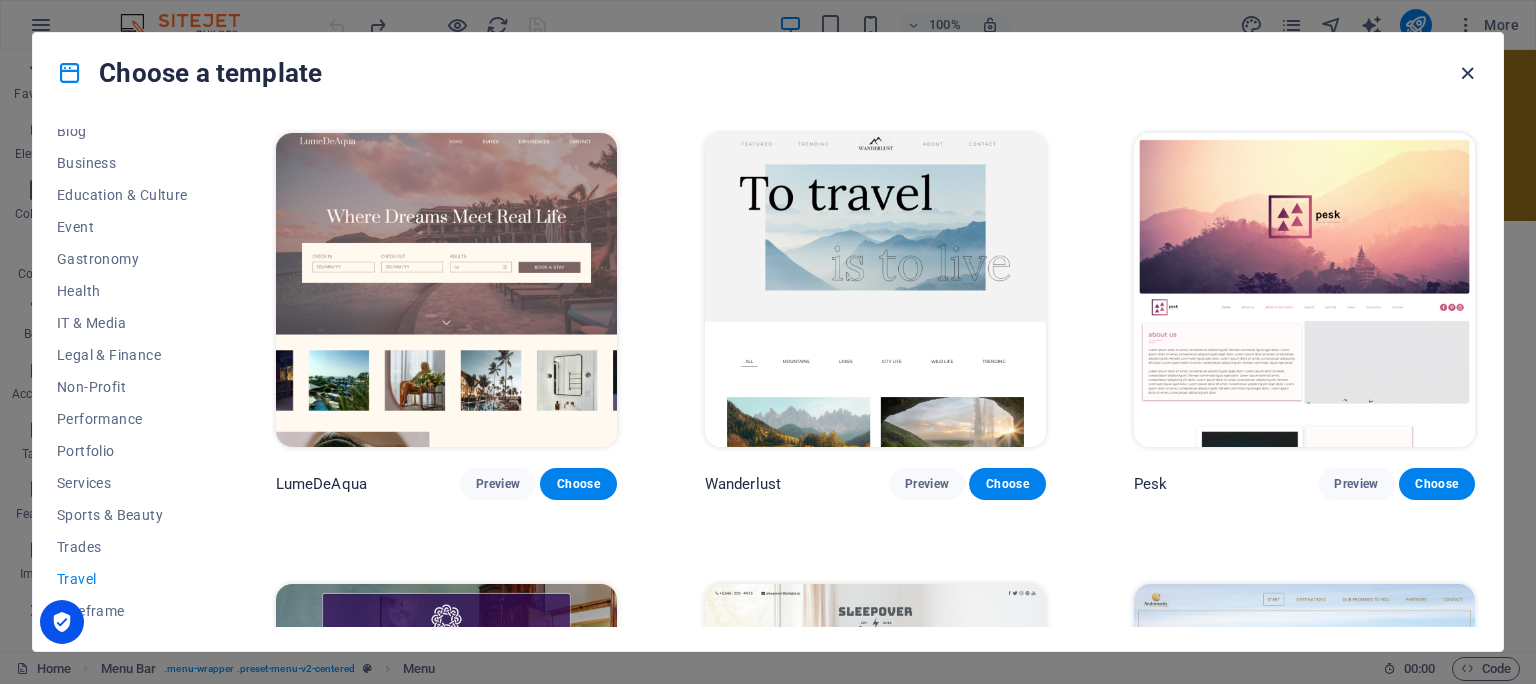 click at bounding box center [1467, 73] 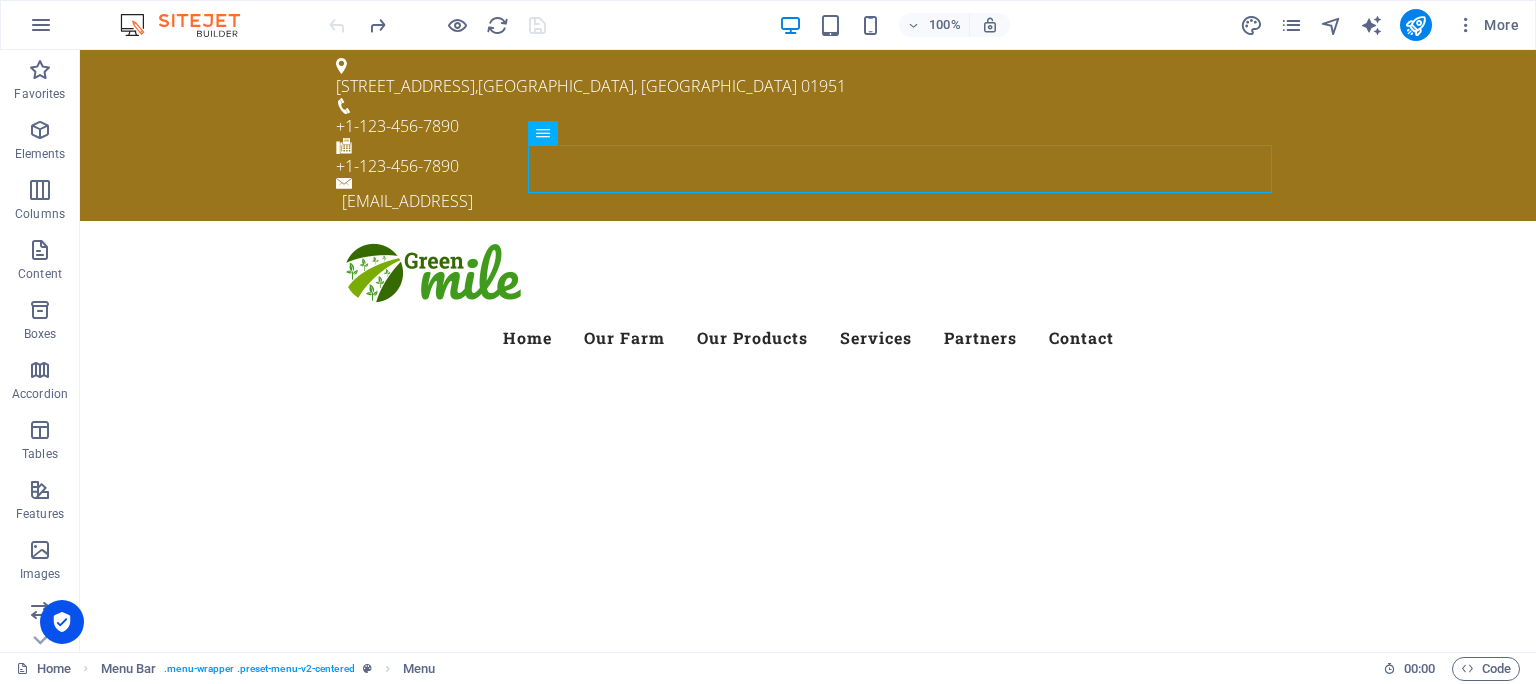 click at bounding box center (190, 25) 